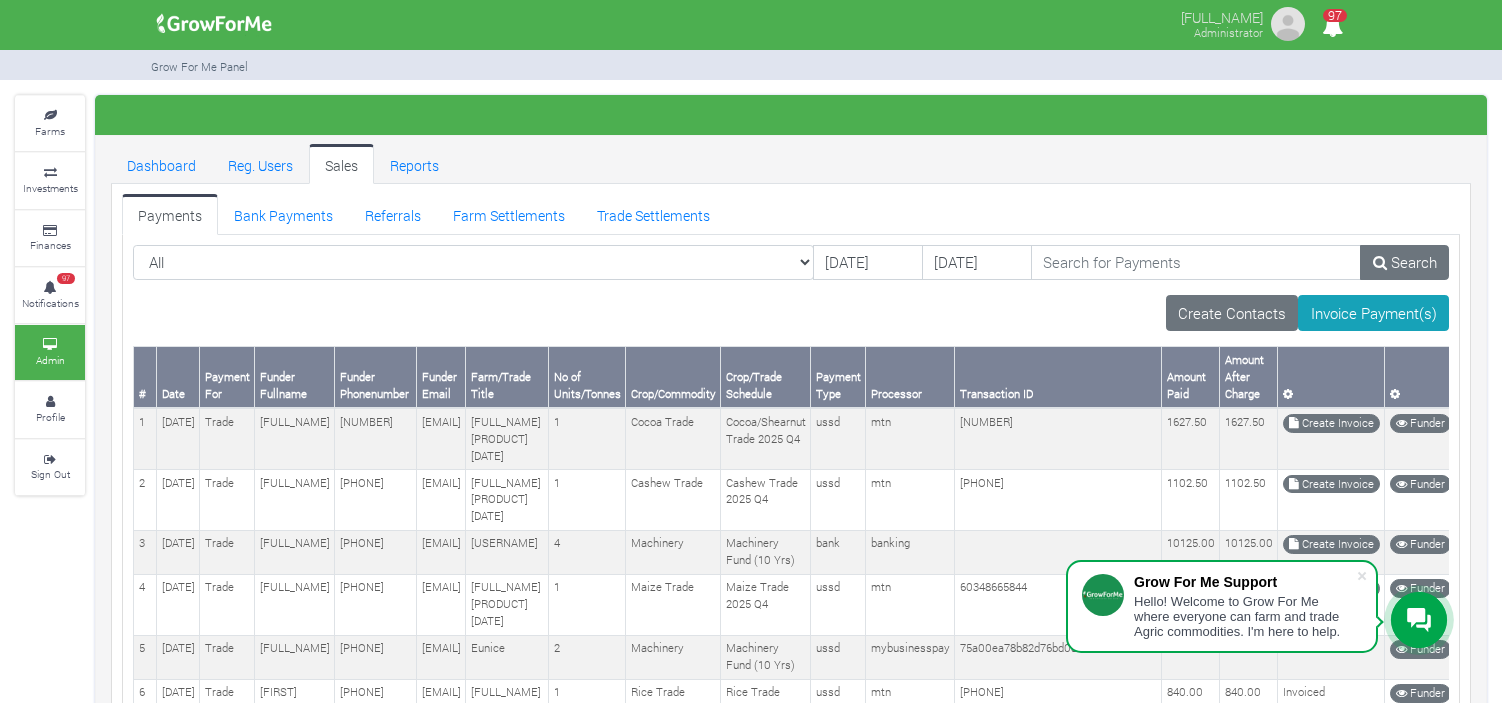 scroll, scrollTop: 0, scrollLeft: 0, axis: both 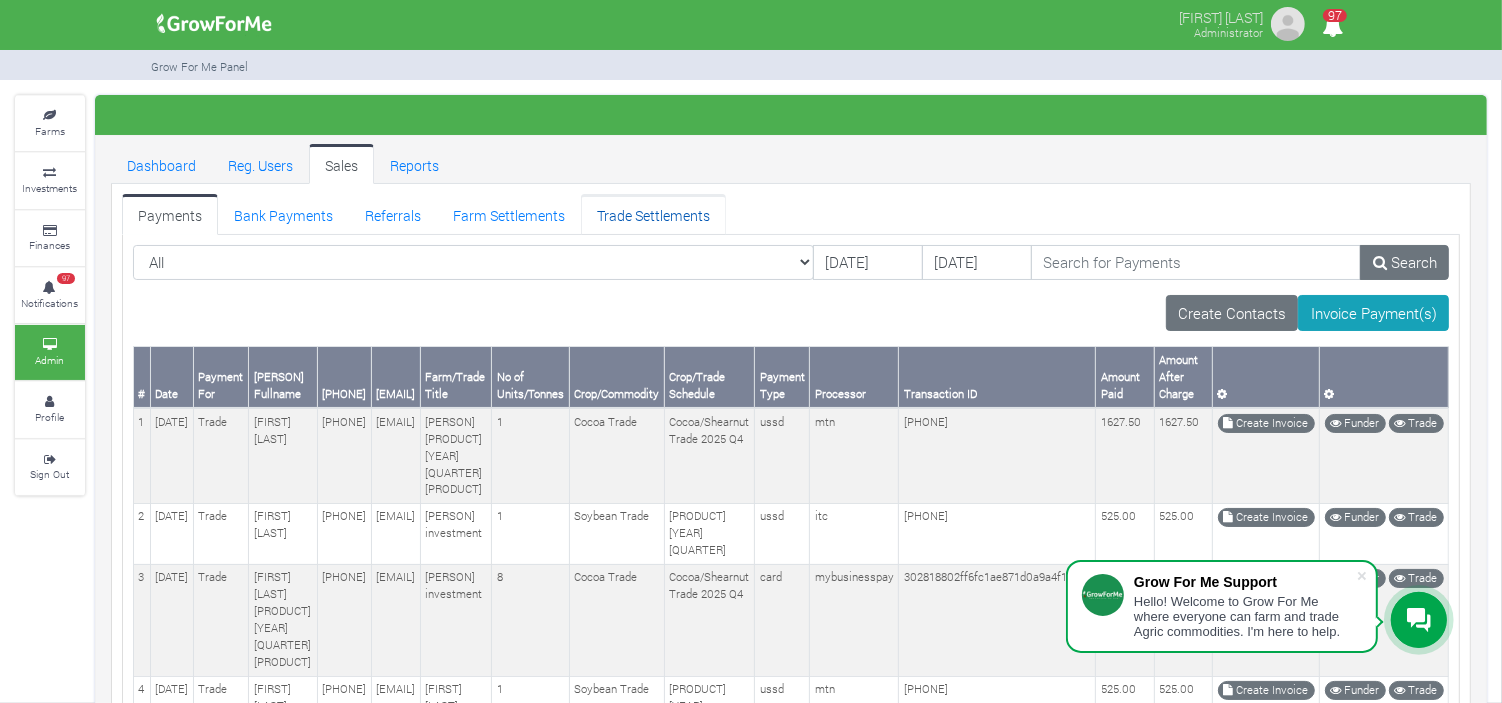 click on "Trade Settlements" at bounding box center [653, 214] 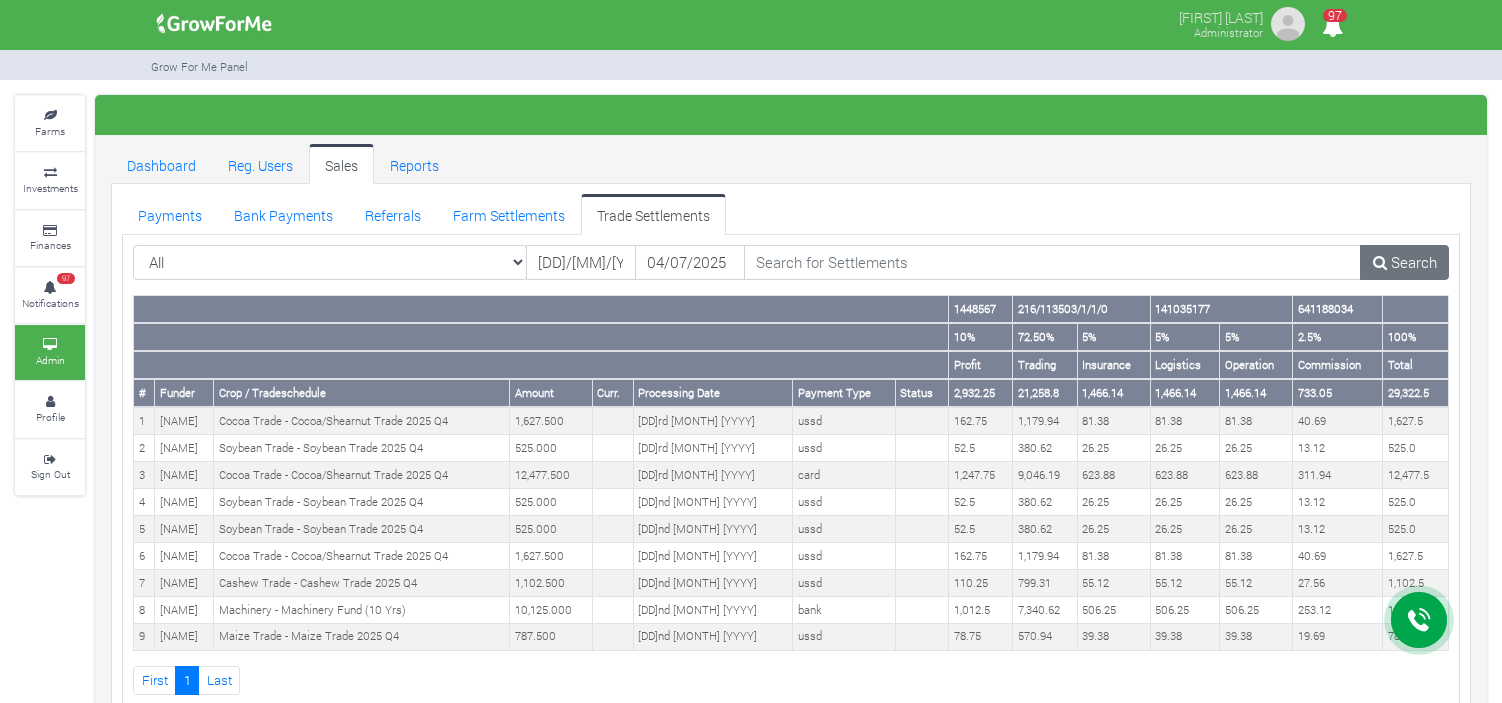 scroll, scrollTop: 0, scrollLeft: 0, axis: both 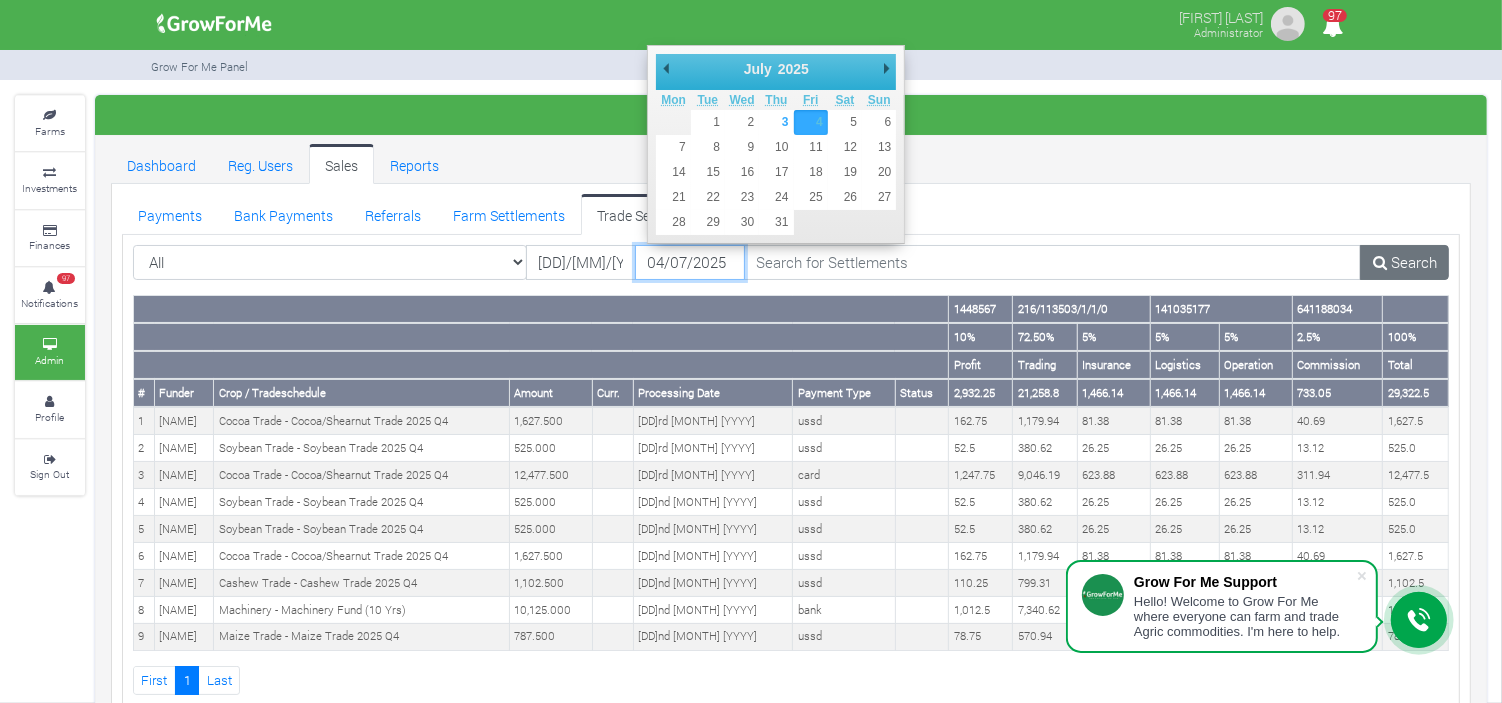 click on "04/07/2025" at bounding box center [690, 263] 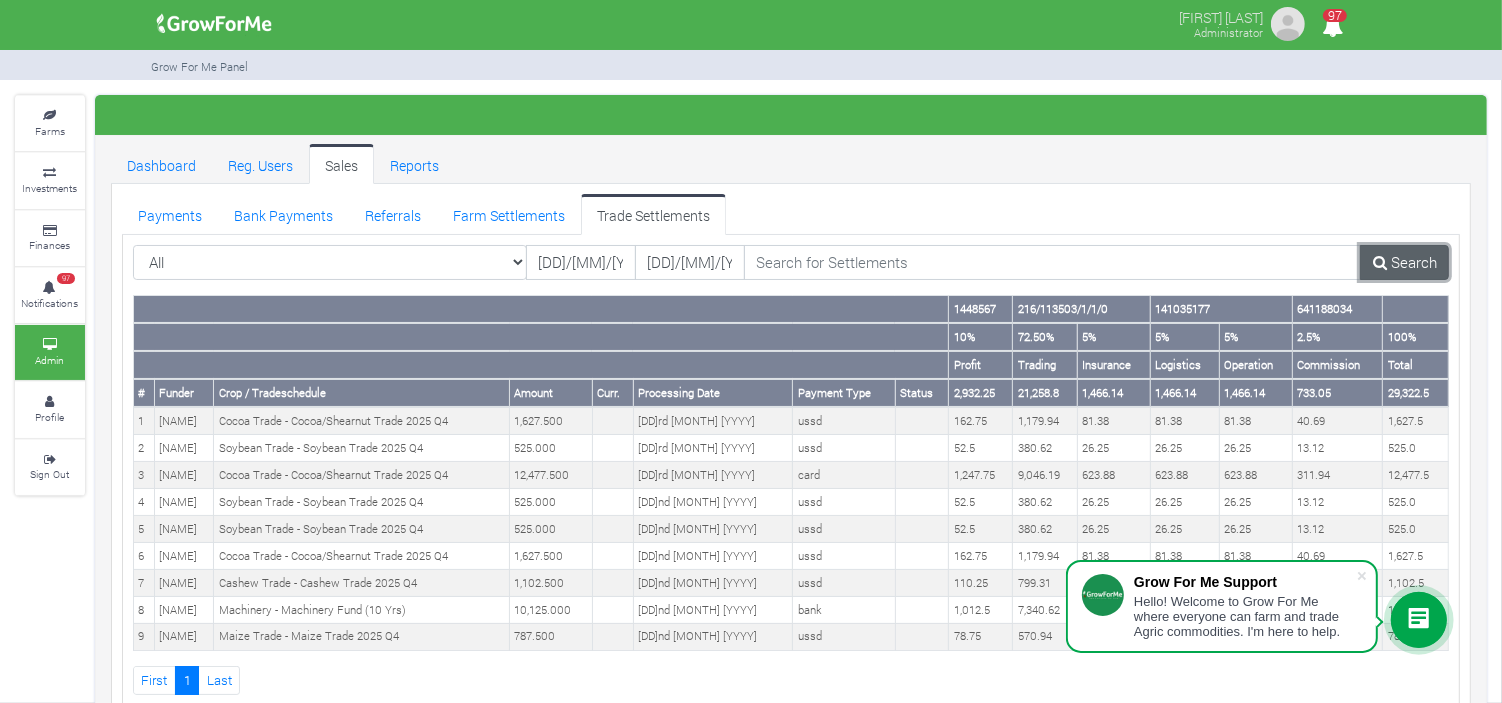 click on "Search" at bounding box center [1404, 263] 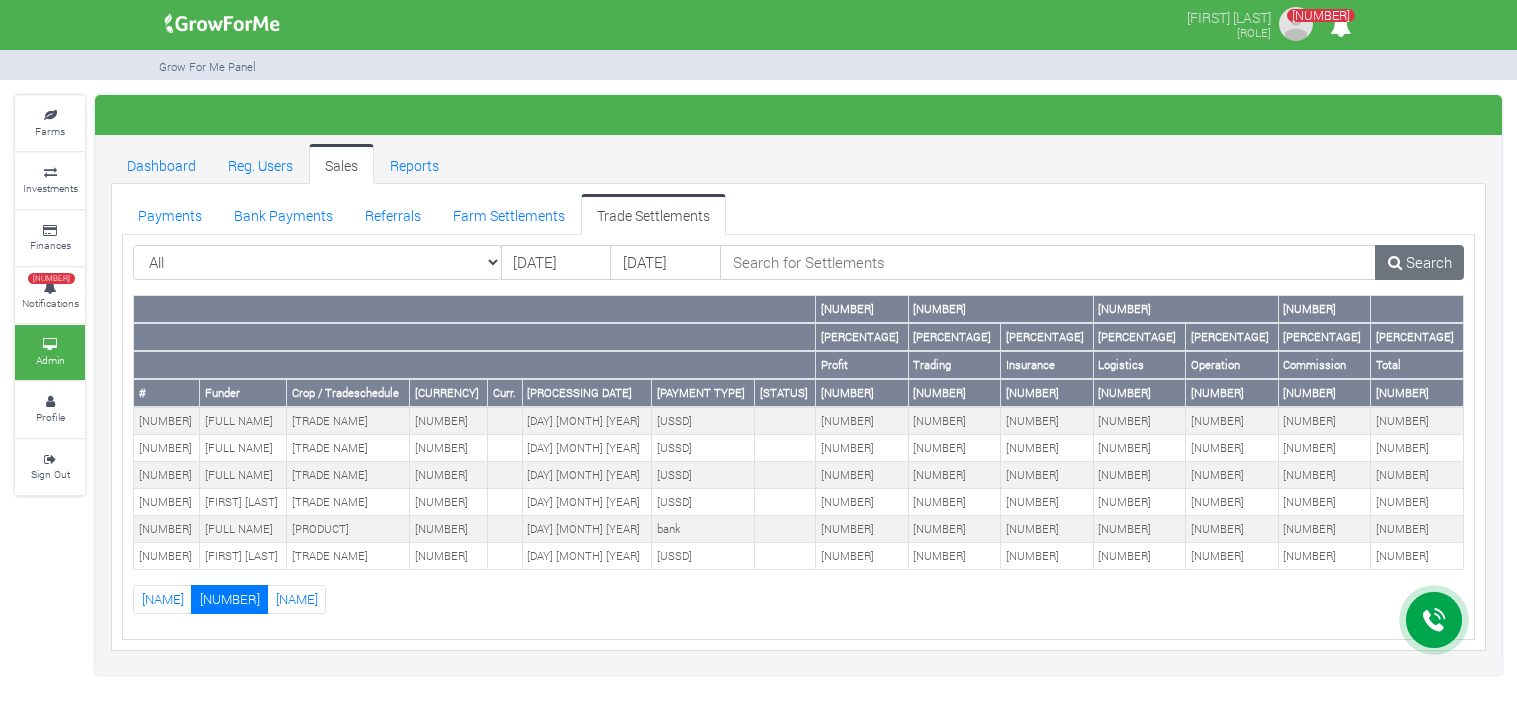 scroll, scrollTop: 0, scrollLeft: 0, axis: both 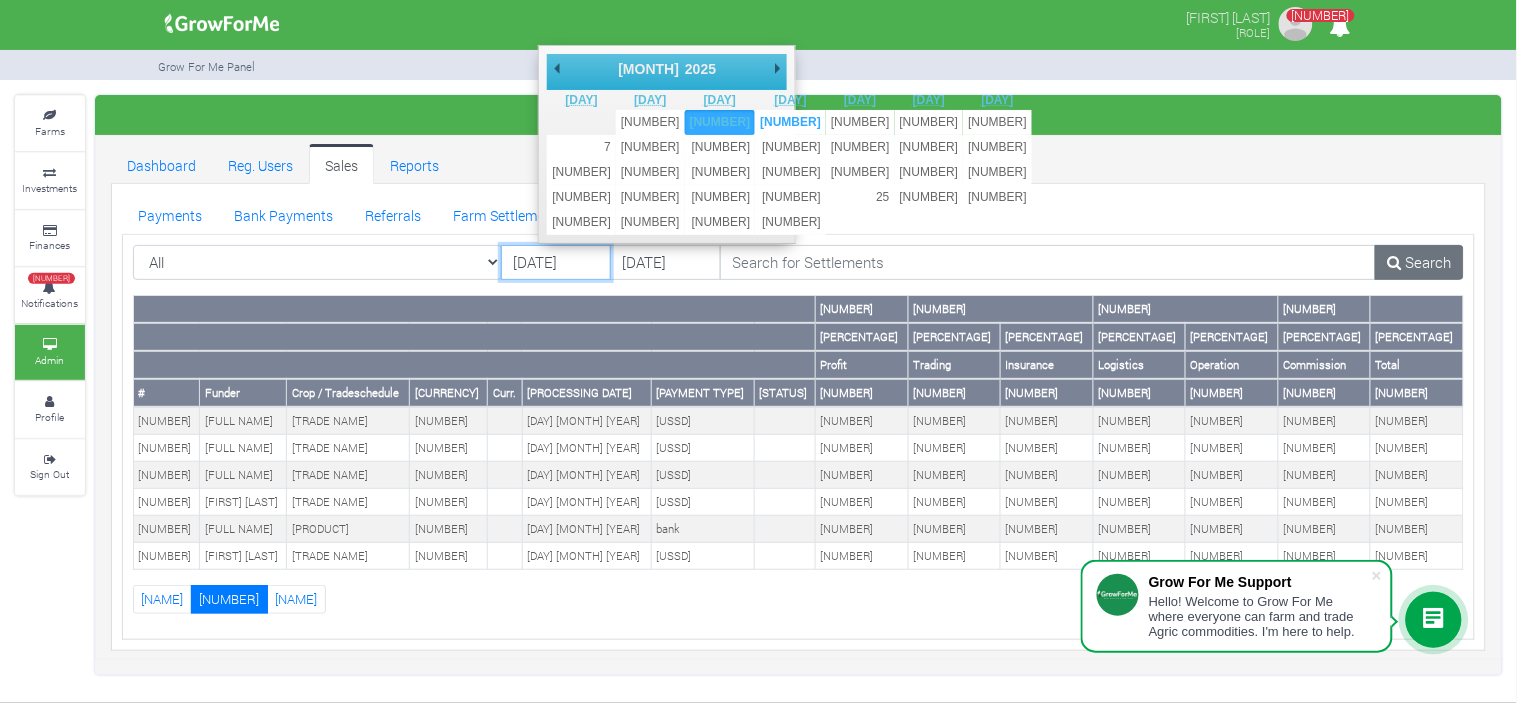 click on "02/07/2025" at bounding box center [556, 263] 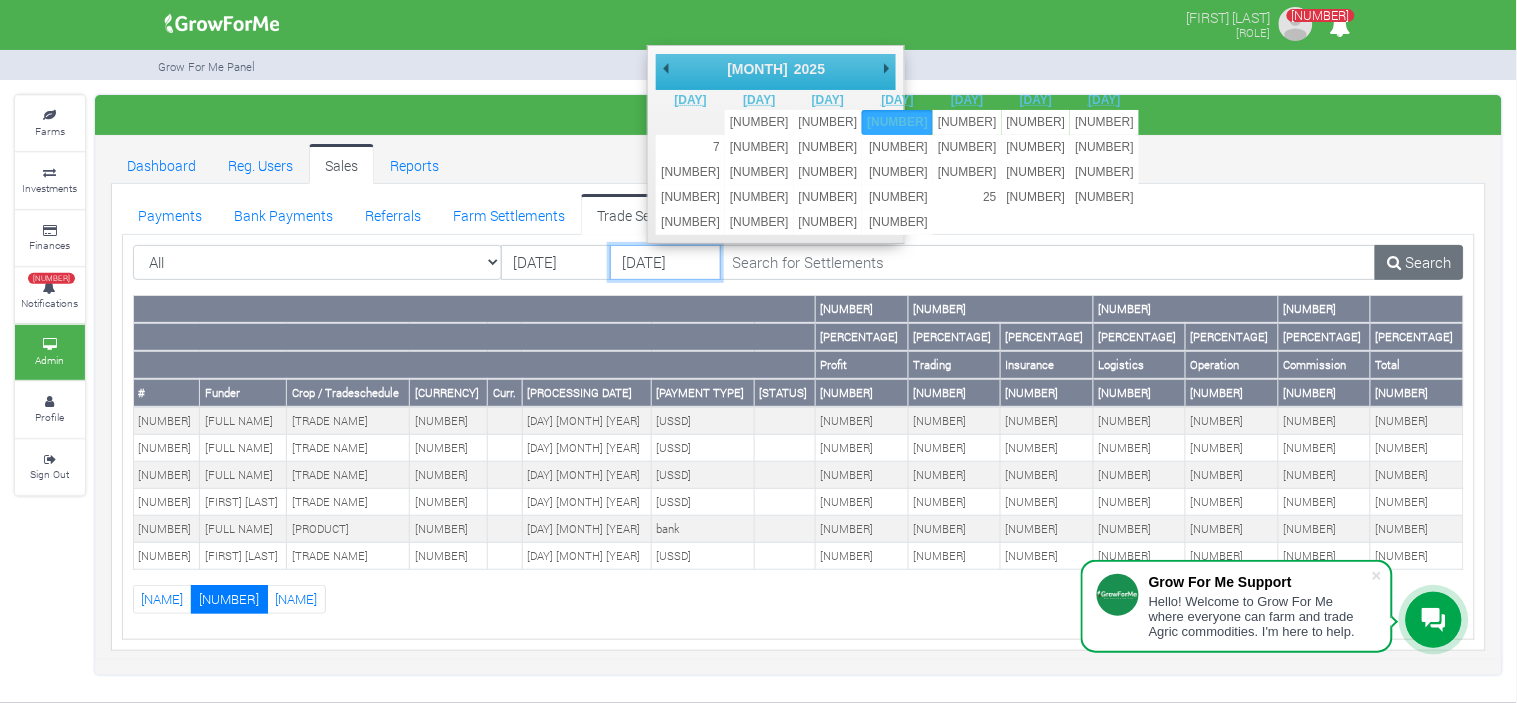 click on "03/07/2025" at bounding box center (665, 263) 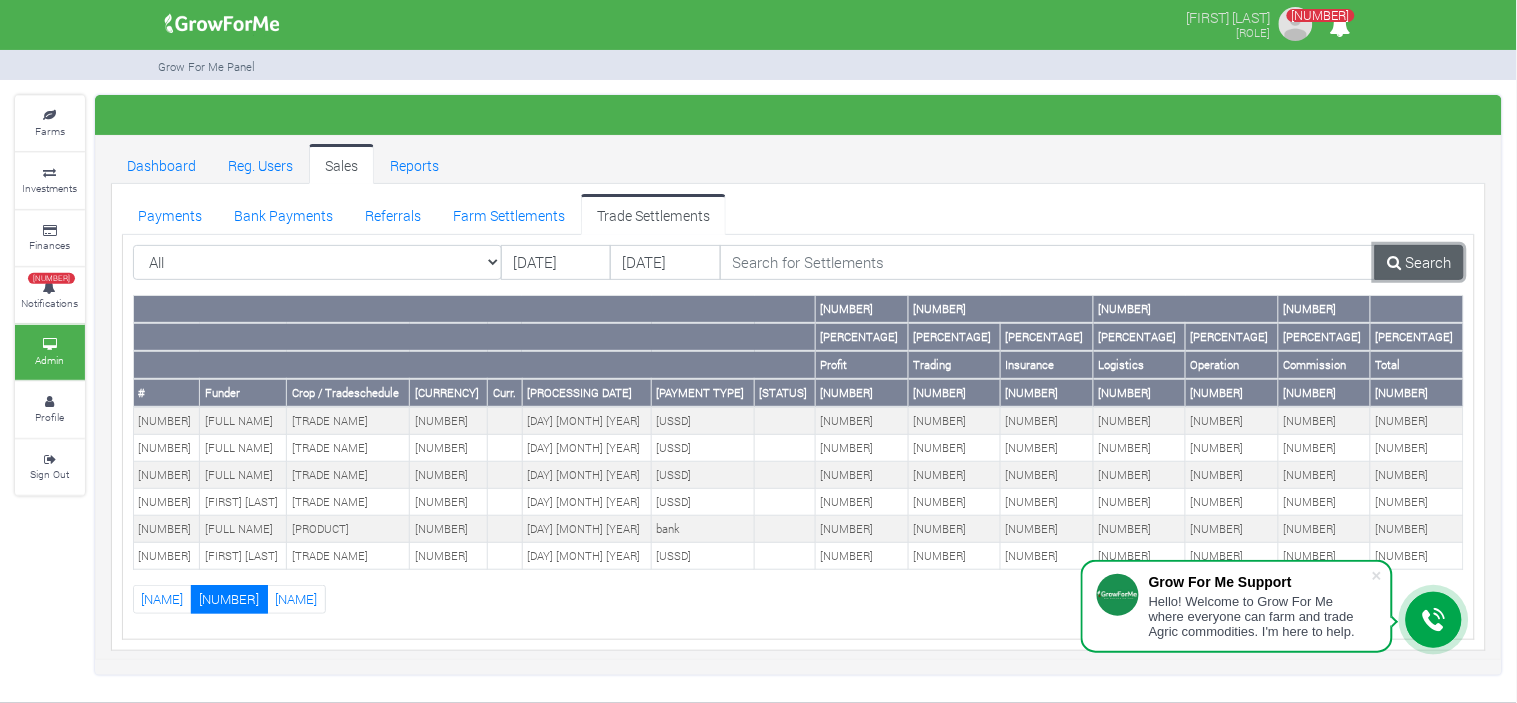 click at bounding box center [1395, 262] 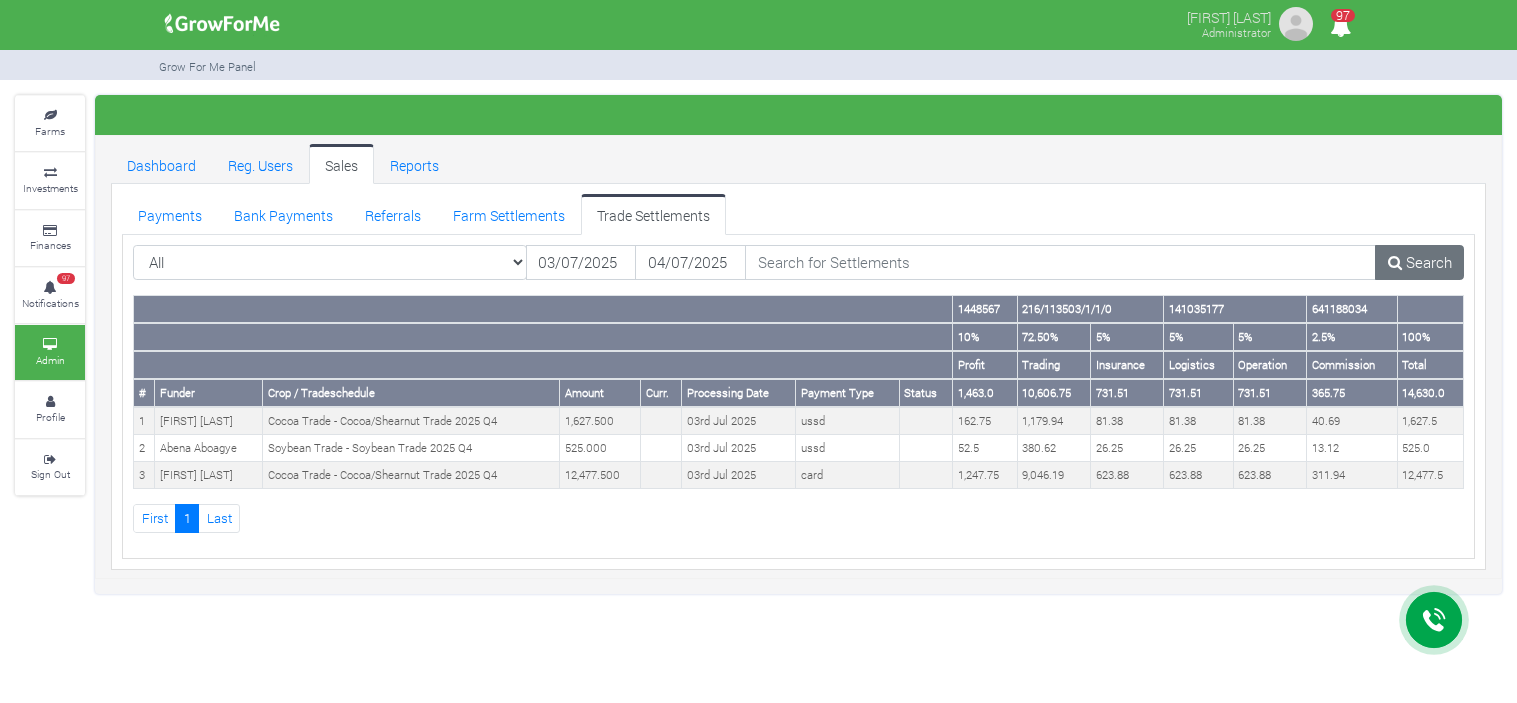 scroll, scrollTop: 0, scrollLeft: 0, axis: both 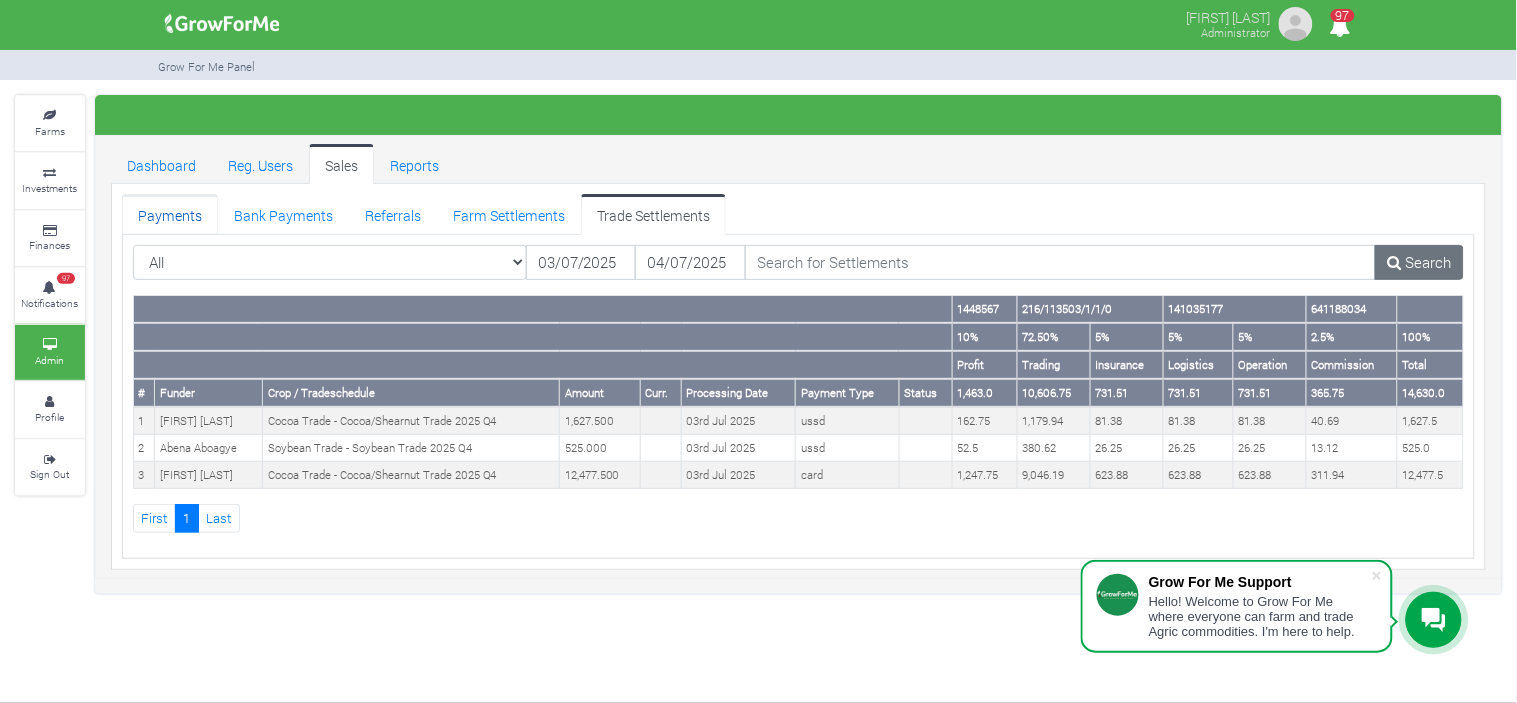 click on "Payments" at bounding box center [170, 214] 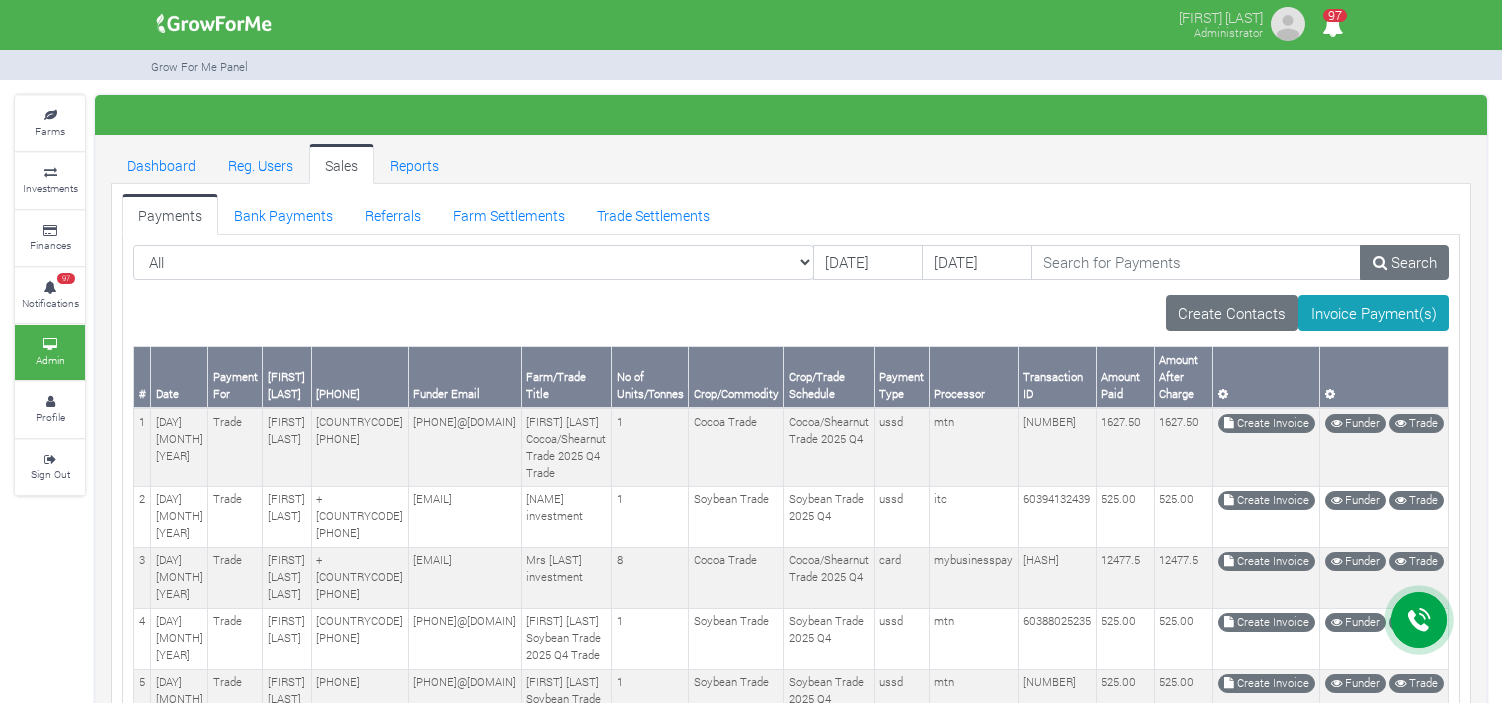 scroll, scrollTop: 0, scrollLeft: 0, axis: both 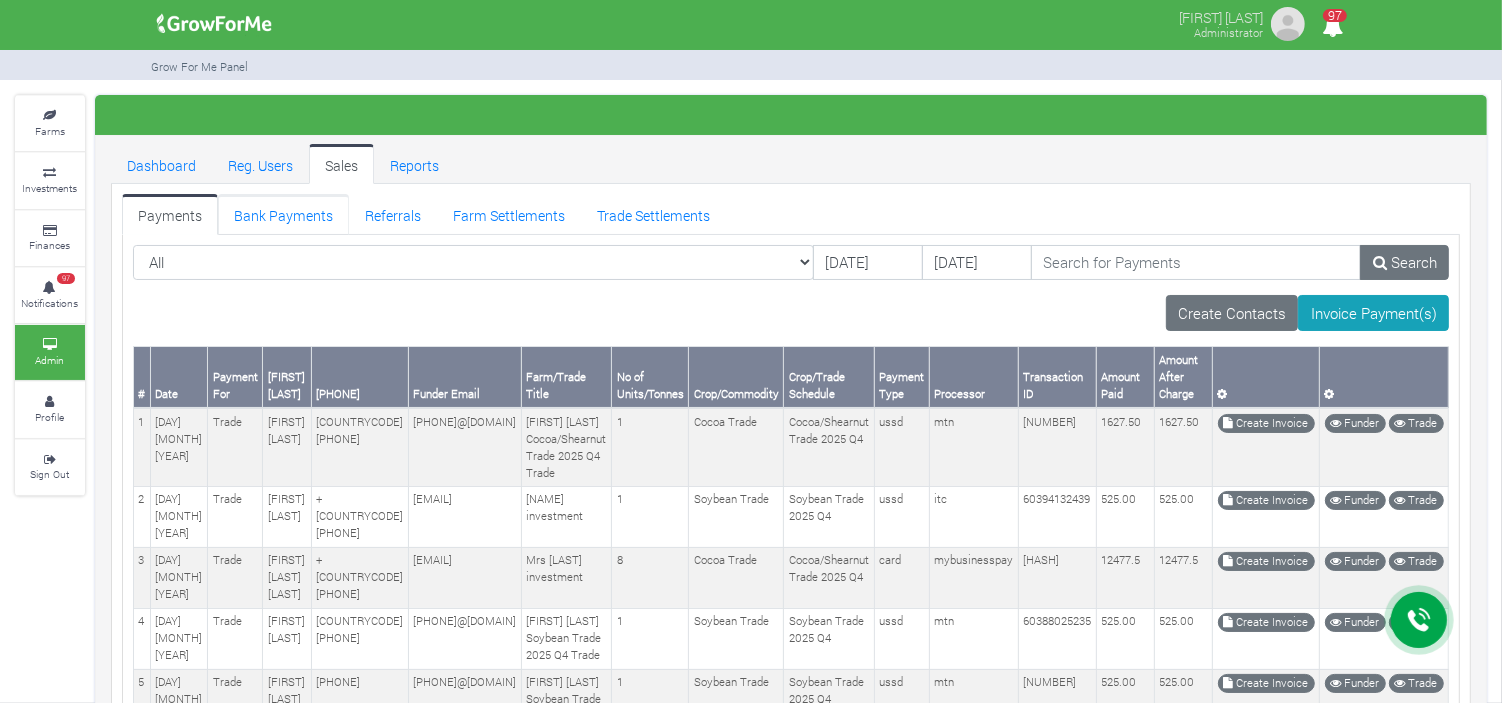 click on "Bank Payments" at bounding box center (283, 214) 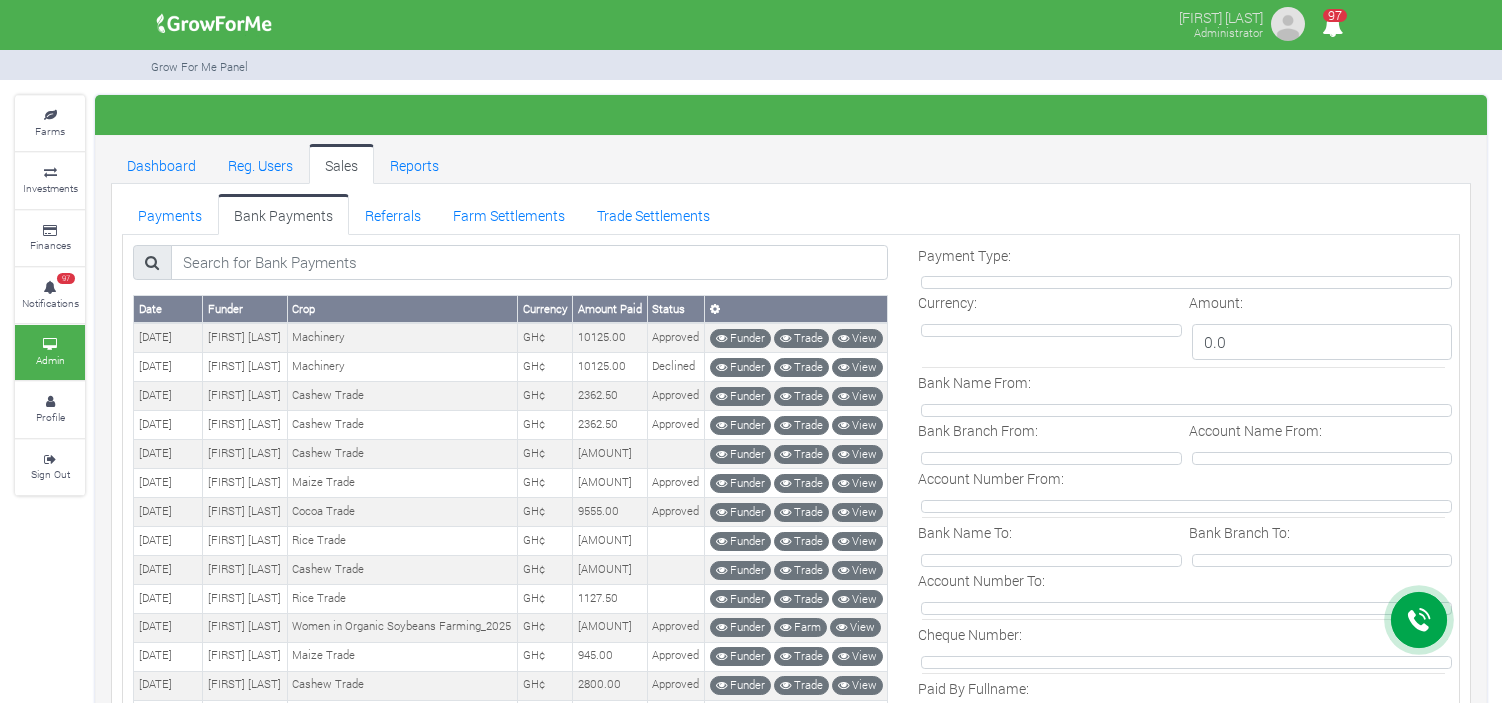 scroll, scrollTop: 0, scrollLeft: 0, axis: both 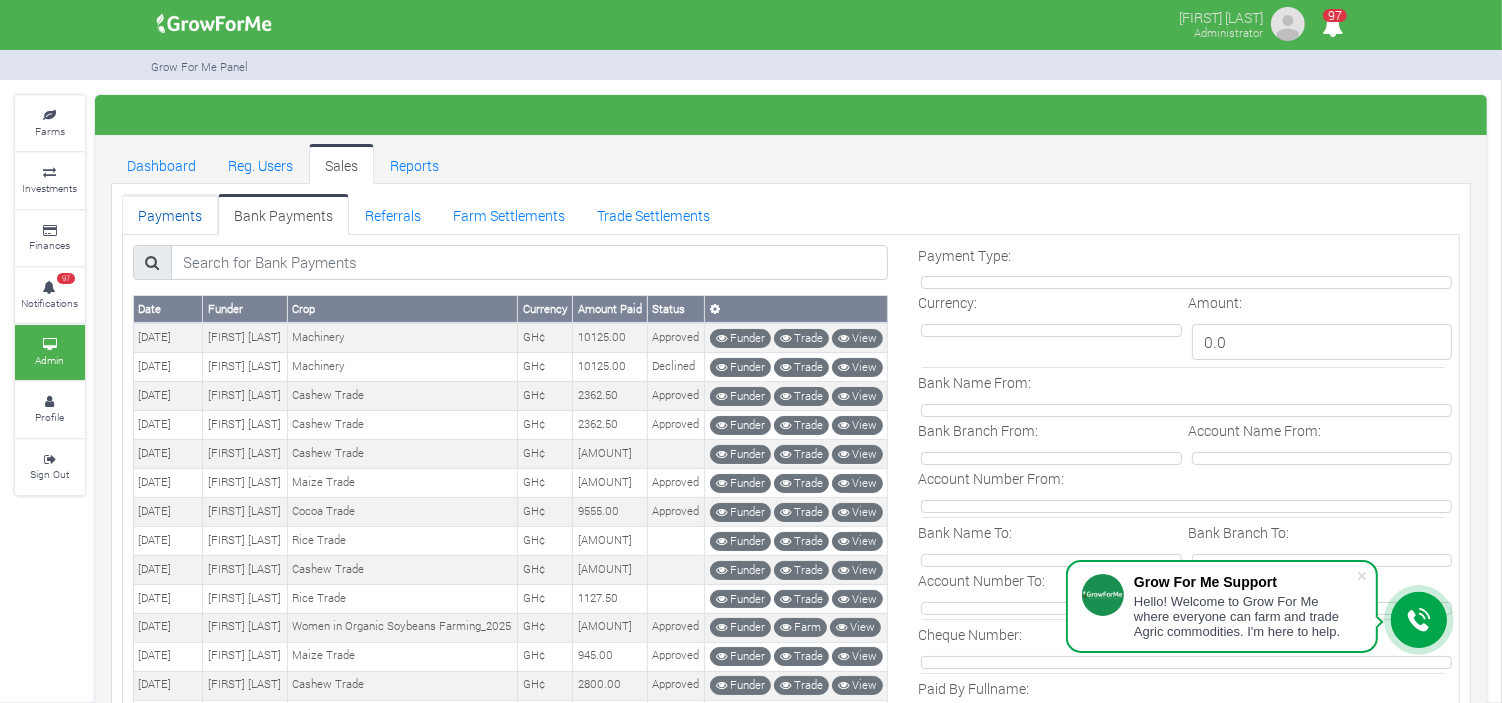 click on "Payments" at bounding box center (170, 214) 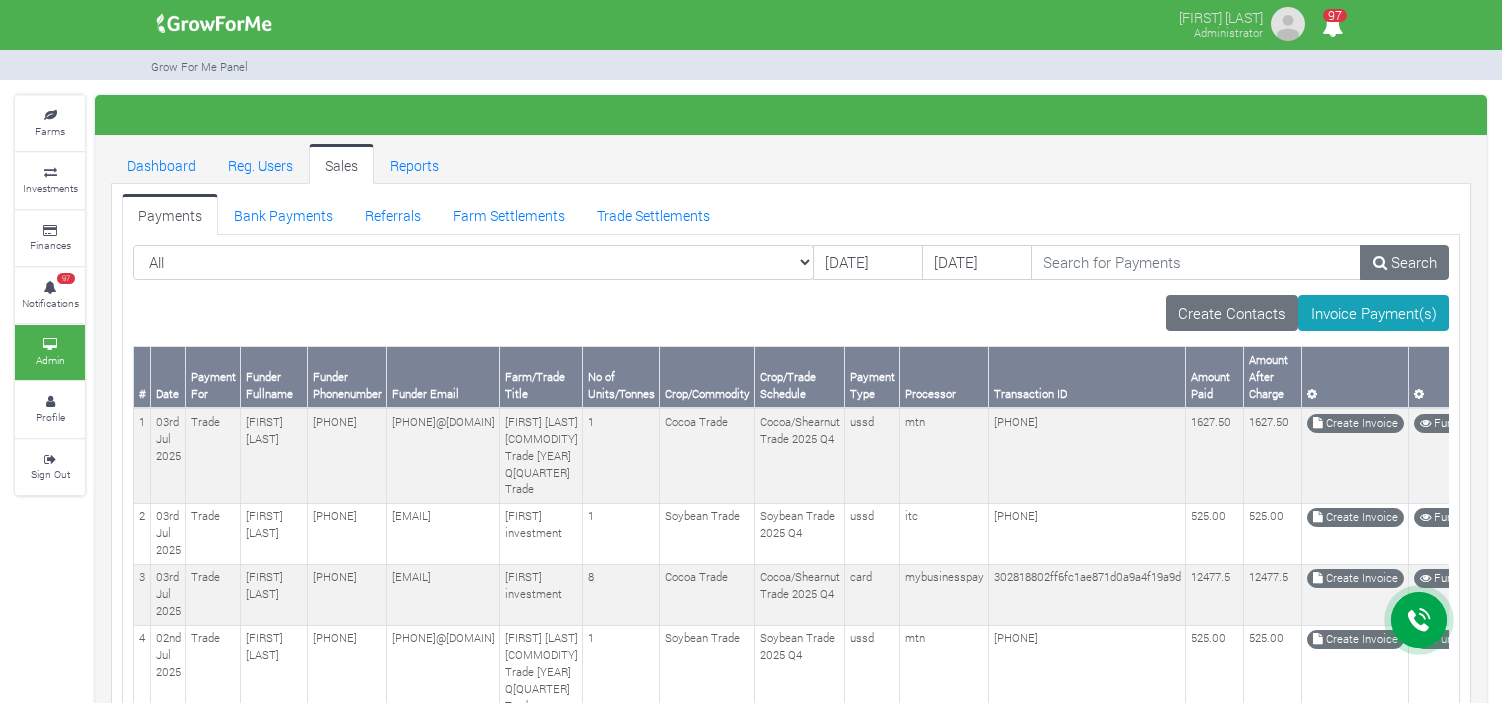scroll, scrollTop: 0, scrollLeft: 0, axis: both 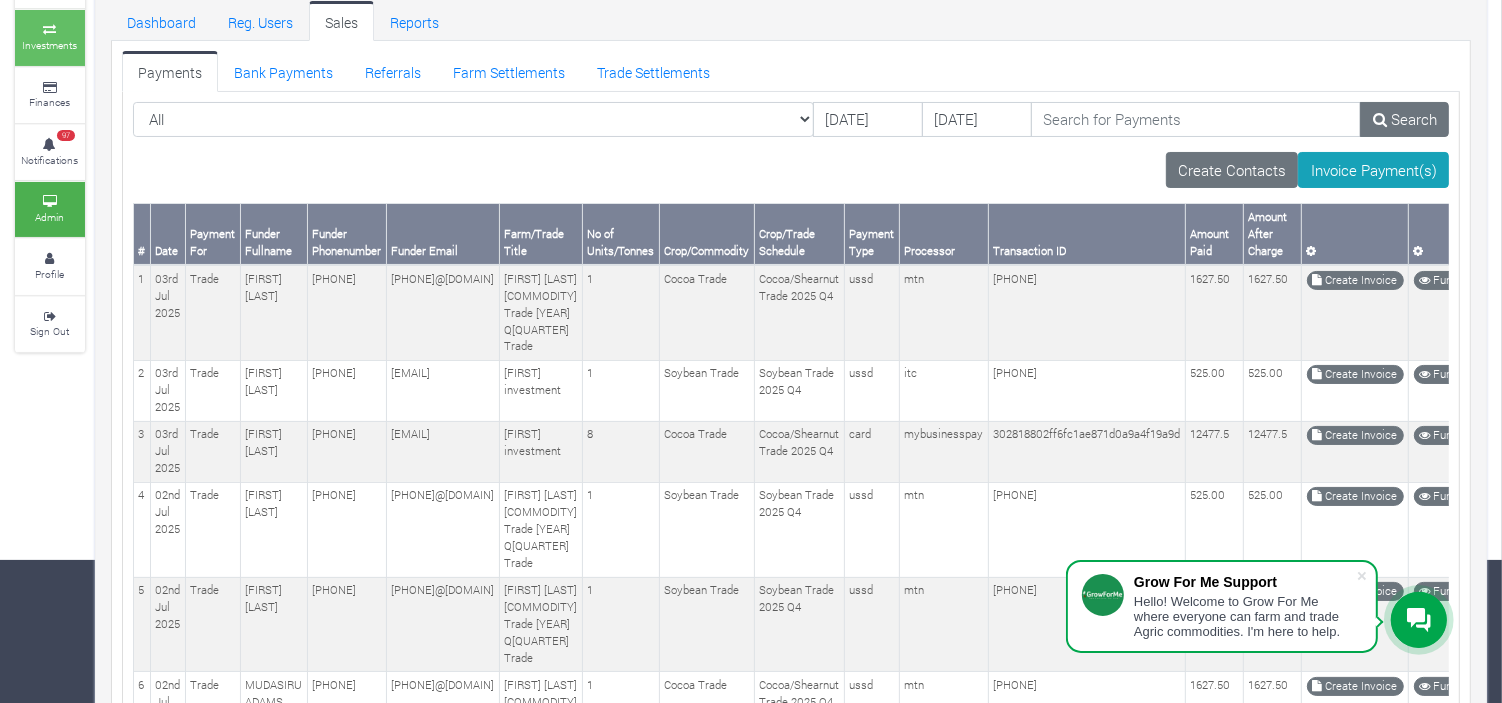 click on "Investments" at bounding box center (50, 45) 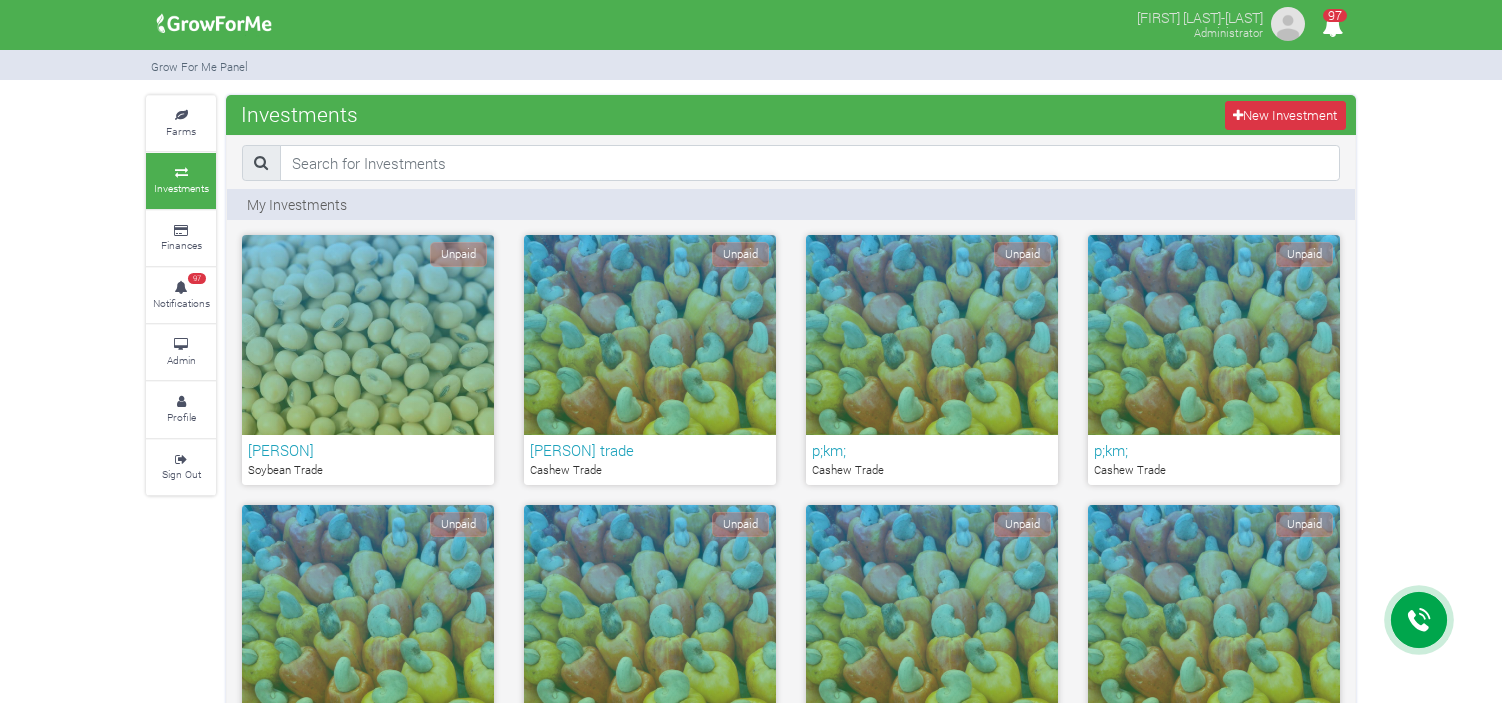 scroll, scrollTop: 877, scrollLeft: 0, axis: vertical 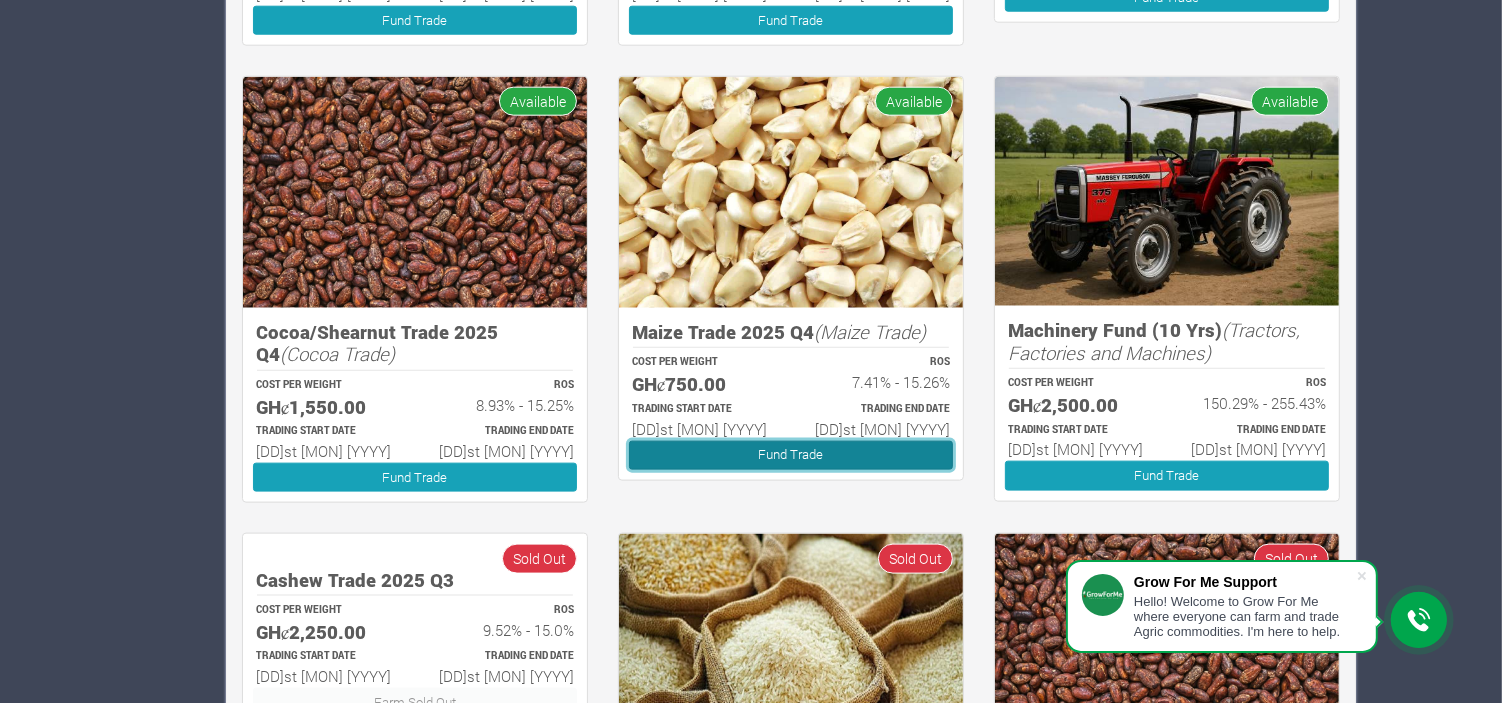 click on "Fund Trade" at bounding box center [791, 455] 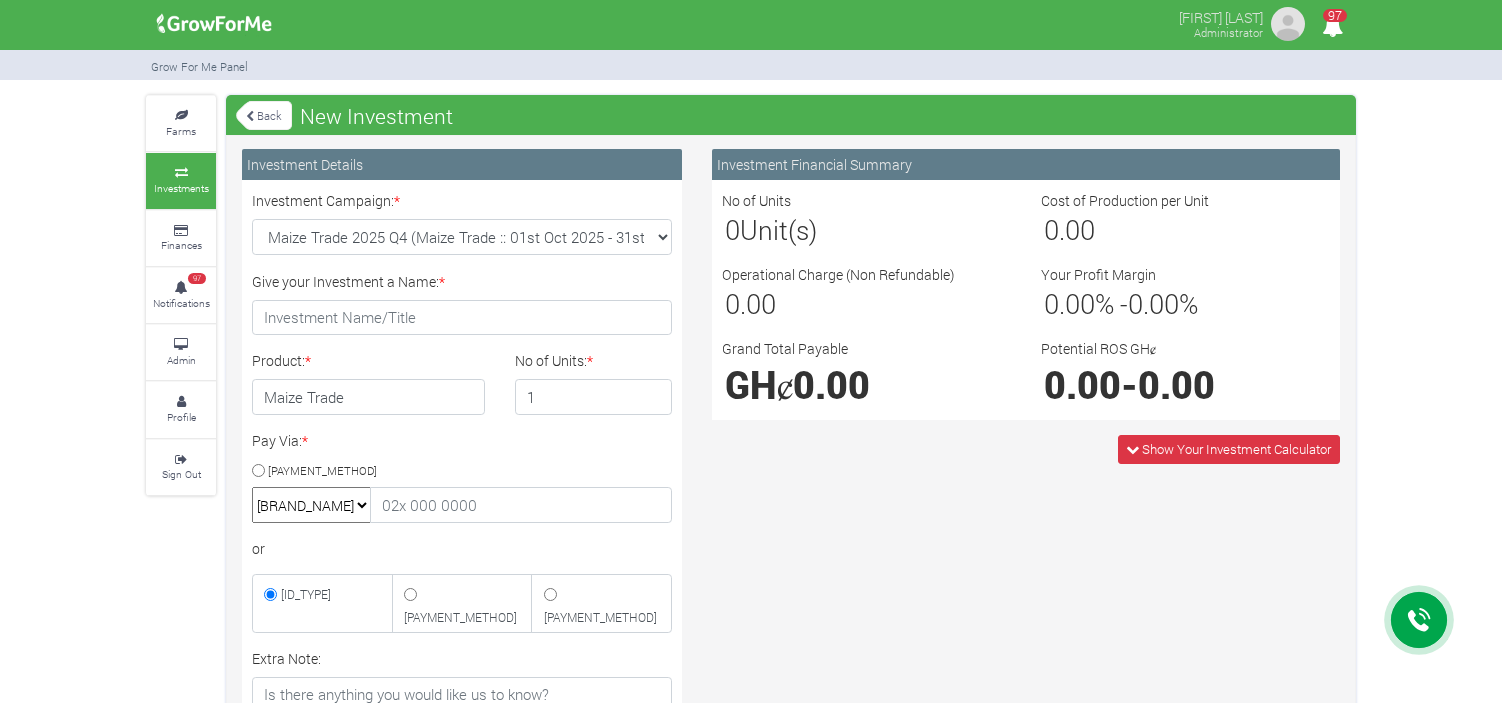 scroll, scrollTop: 0, scrollLeft: 0, axis: both 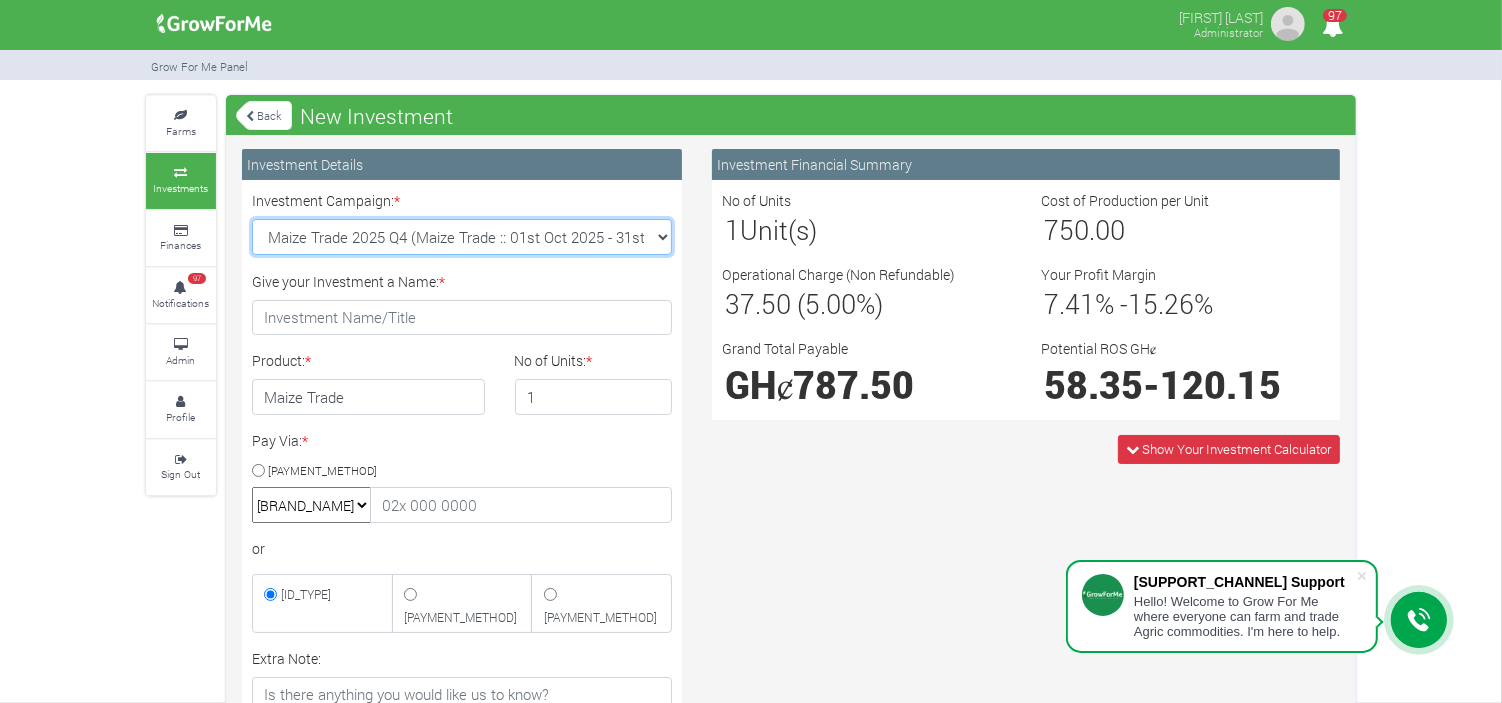 click on "Maize Trade 2025 Q4 (Maize Trade :: 01st Oct 2025 - 31st Mar 2026)
Soybean Trade 2025 Q4 (Soybean Trade :: 01st Oct 2025 - 31st Mar 2026)
Machinery Fund (10 Yrs) (Machinery :: 01st Jun 2025 - 01st Jun 2035)
Cashew Trade 2025 Q4 (Cashew Trade :: 01st Oct 2025 - 31st Mar 2026)" at bounding box center (462, 237) 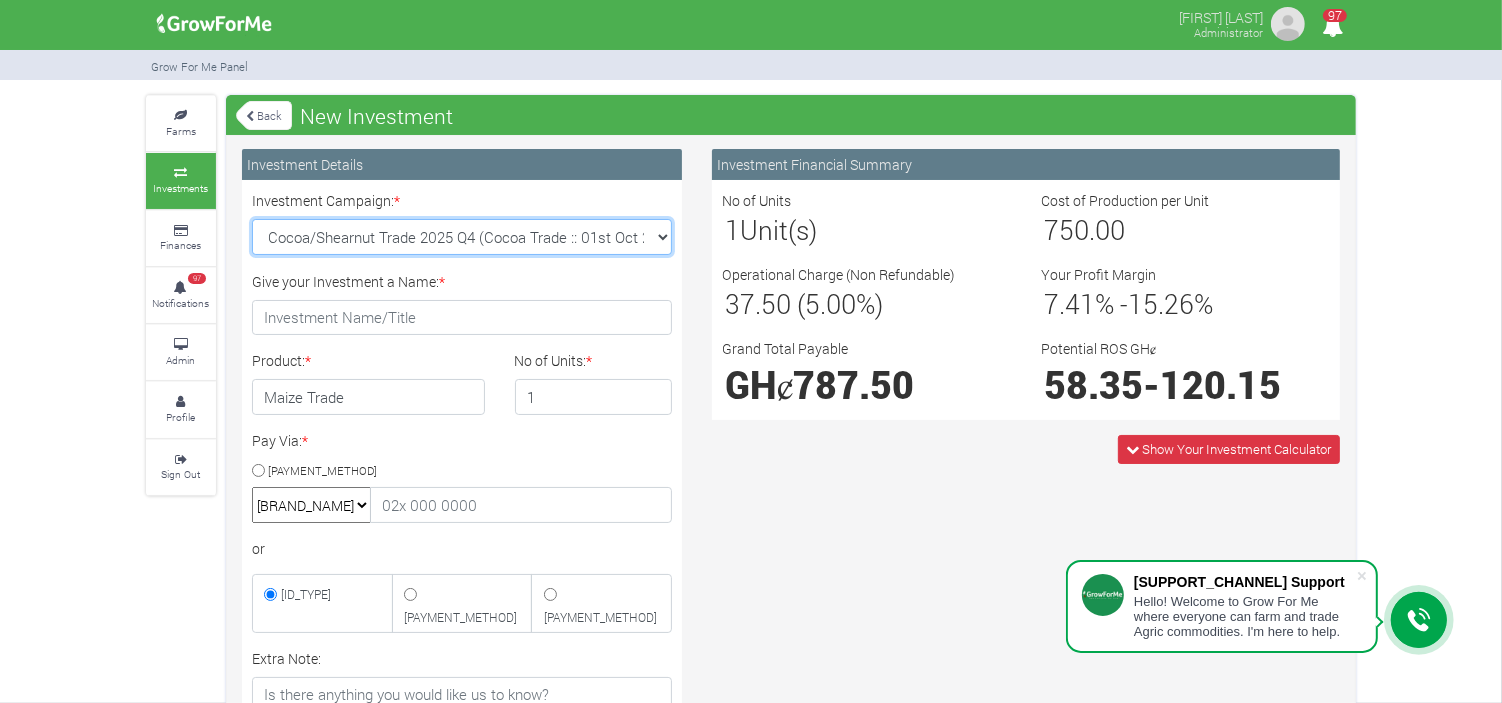 click on "Maize Trade 2025 Q4 (Maize Trade :: 01st Oct 2025 - 31st Mar 2026)
Soybean Trade 2025 Q4 (Soybean Trade :: 01st Oct 2025 - 31st Mar 2026)
Machinery Fund (10 Yrs) (Machinery :: 01st Jun 2025 - 01st Jun 2035)
Cashew Trade 2025 Q4 (Cashew Trade :: 01st Oct 2025 - 31st Mar 2026)" at bounding box center (462, 237) 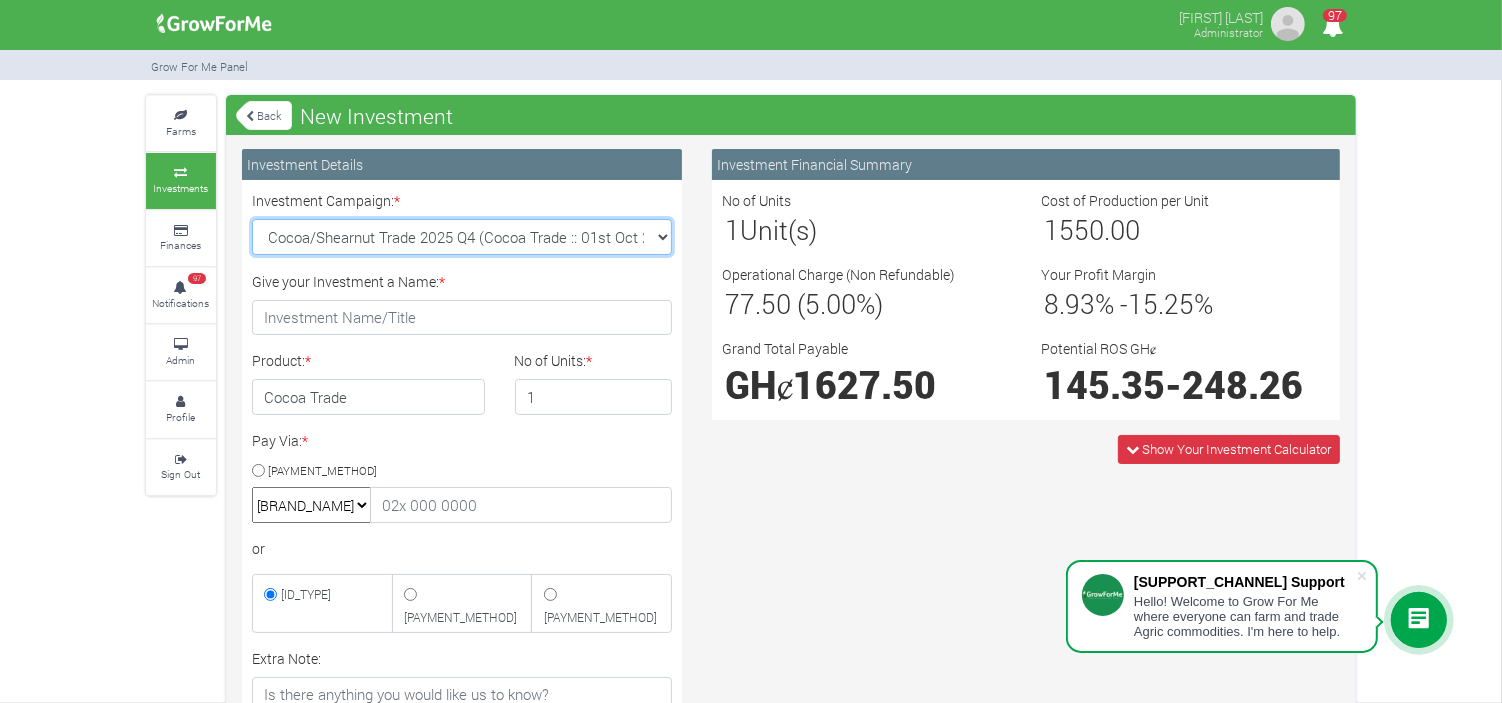 click on "Maize Trade 2025 Q4 (Maize Trade :: 01st Oct 2025 - 31st Mar 2026)
Soybean Trade 2025 Q4 (Soybean Trade :: 01st Oct 2025 - 31st Mar 2026)
Machinery Fund (10 Yrs) (Machinery :: 01st Jun 2025 - 01st Jun 2035)
Cashew Trade 2025 Q4 (Cashew Trade :: 01st Oct 2025 - 31st Mar 2026)" at bounding box center [462, 237] 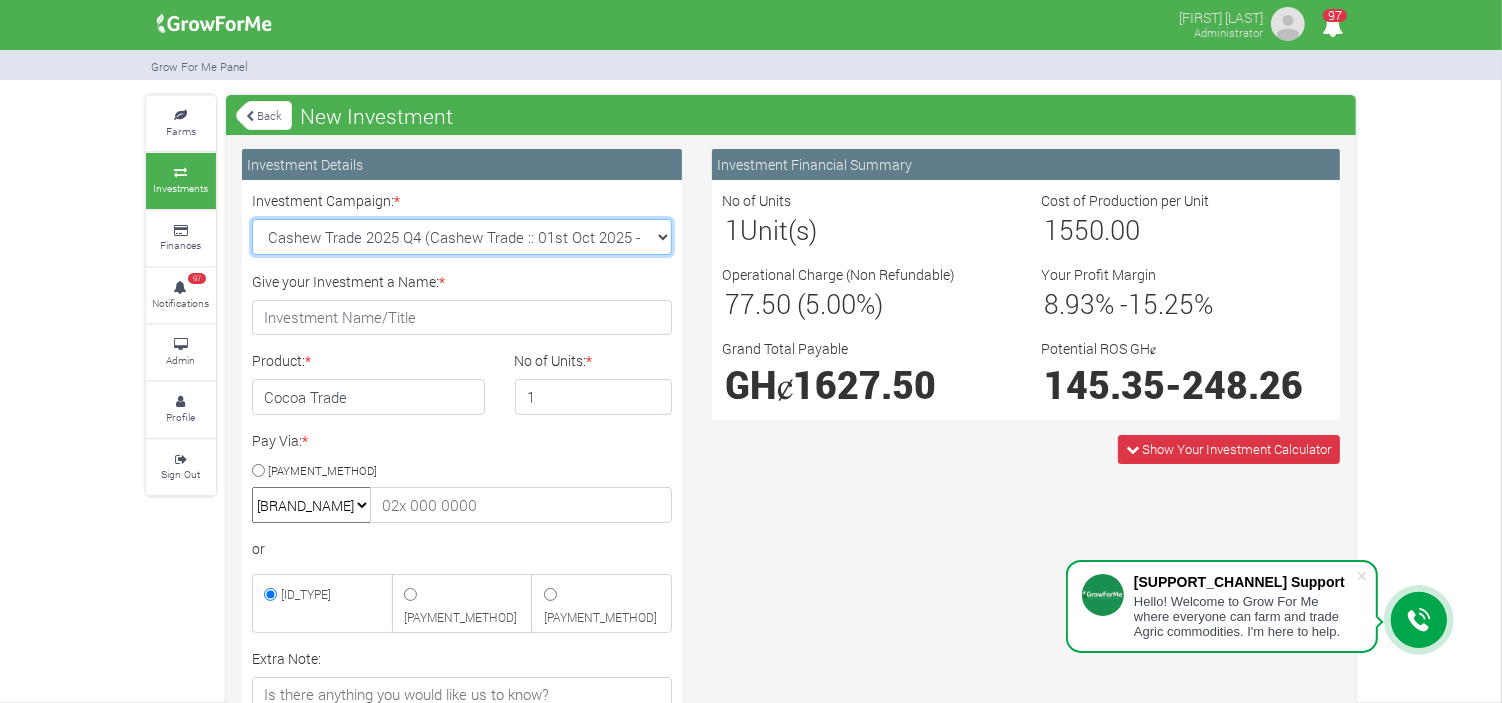 click on "Maize Trade 2025 Q4 (Maize Trade :: 01st Oct 2025 - 31st Mar 2026)
Soybean Trade 2025 Q4 (Soybean Trade :: 01st Oct 2025 - 31st Mar 2026)
Machinery Fund (10 Yrs) (Machinery :: 01st Jun 2025 - 01st Jun 2035)
Cashew Trade 2025 Q4 (Cashew Trade :: 01st Oct 2025 - 31st Mar 2026)" at bounding box center (462, 237) 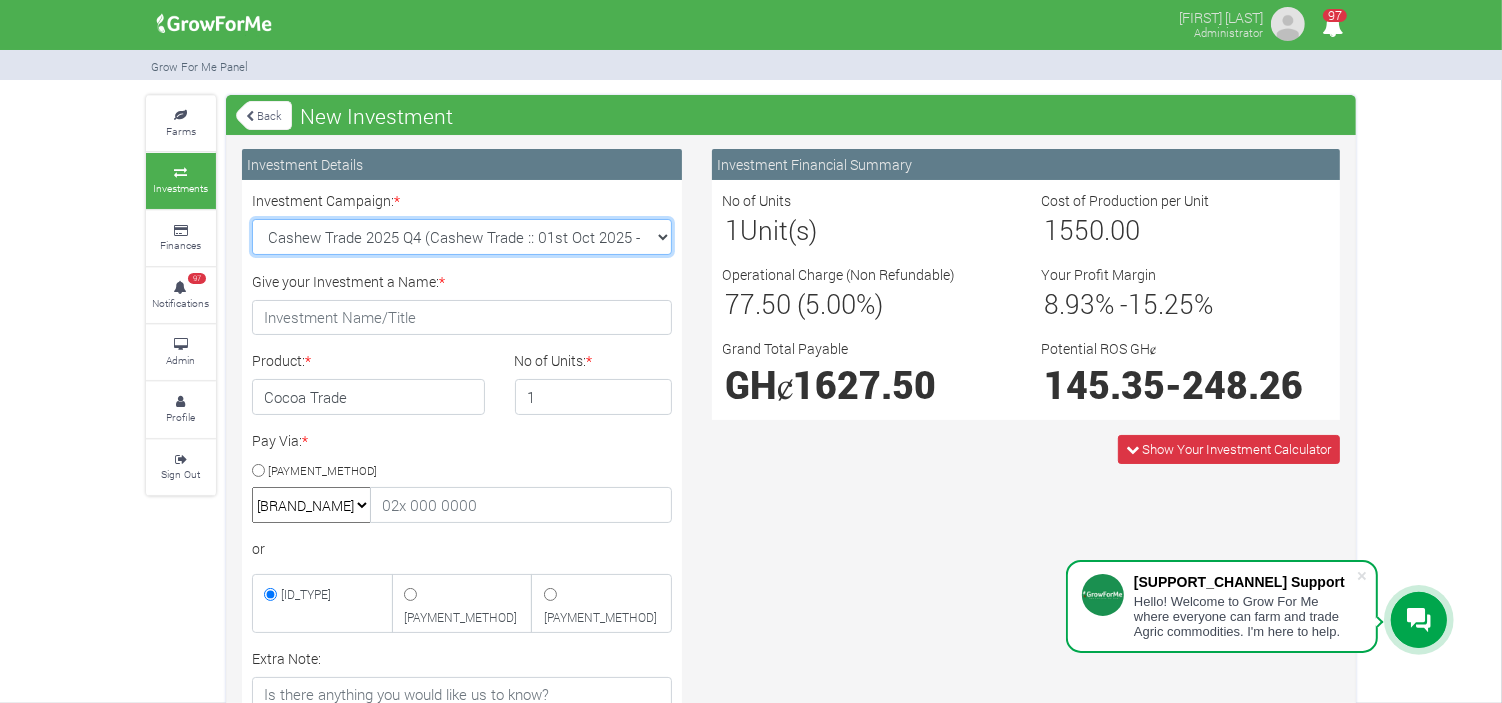 click on "Maize Trade 2025 Q4 (Maize Trade :: 01st Oct 2025 - 31st Mar 2026)
Soybean Trade 2025 Q4 (Soybean Trade :: 01st Oct 2025 - 31st Mar 2026)
Machinery Fund (10 Yrs) (Machinery :: 01st Jun 2025 - 01st Jun 2035)
Cashew Trade 2025 Q4 (Cashew Trade :: 01st Oct 2025 - 31st Mar 2026)" at bounding box center (462, 237) 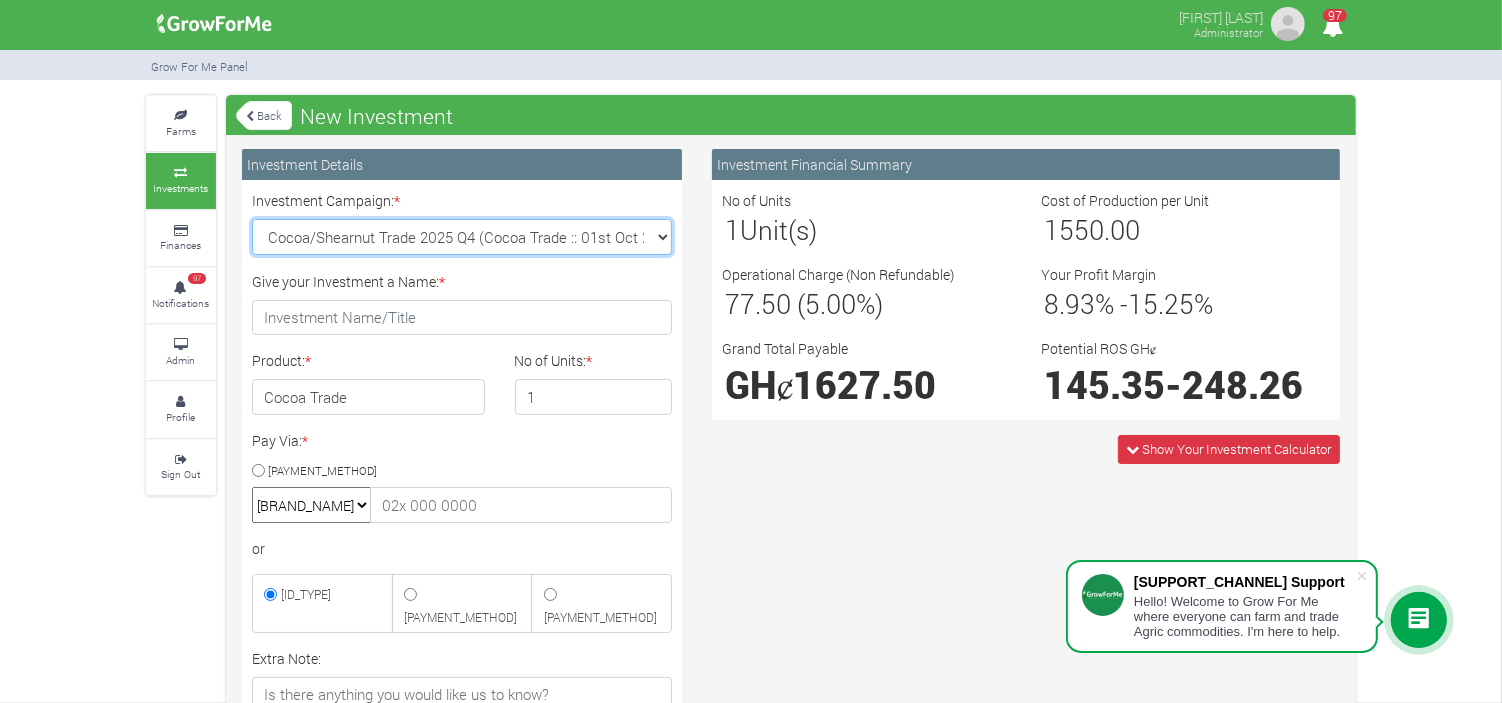 click on "Maize Trade 2025 Q4 (Maize Trade :: 01st Oct 2025 - 31st Mar 2026)
Soybean Trade 2025 Q4 (Soybean Trade :: 01st Oct 2025 - 31st Mar 2026)
Machinery Fund (10 Yrs) (Machinery :: 01st Jun 2025 - 01st Jun 2035)
Cashew Trade 2025 Q4 (Cashew Trade :: 01st Oct 2025 - 31st Mar 2026)" at bounding box center (462, 237) 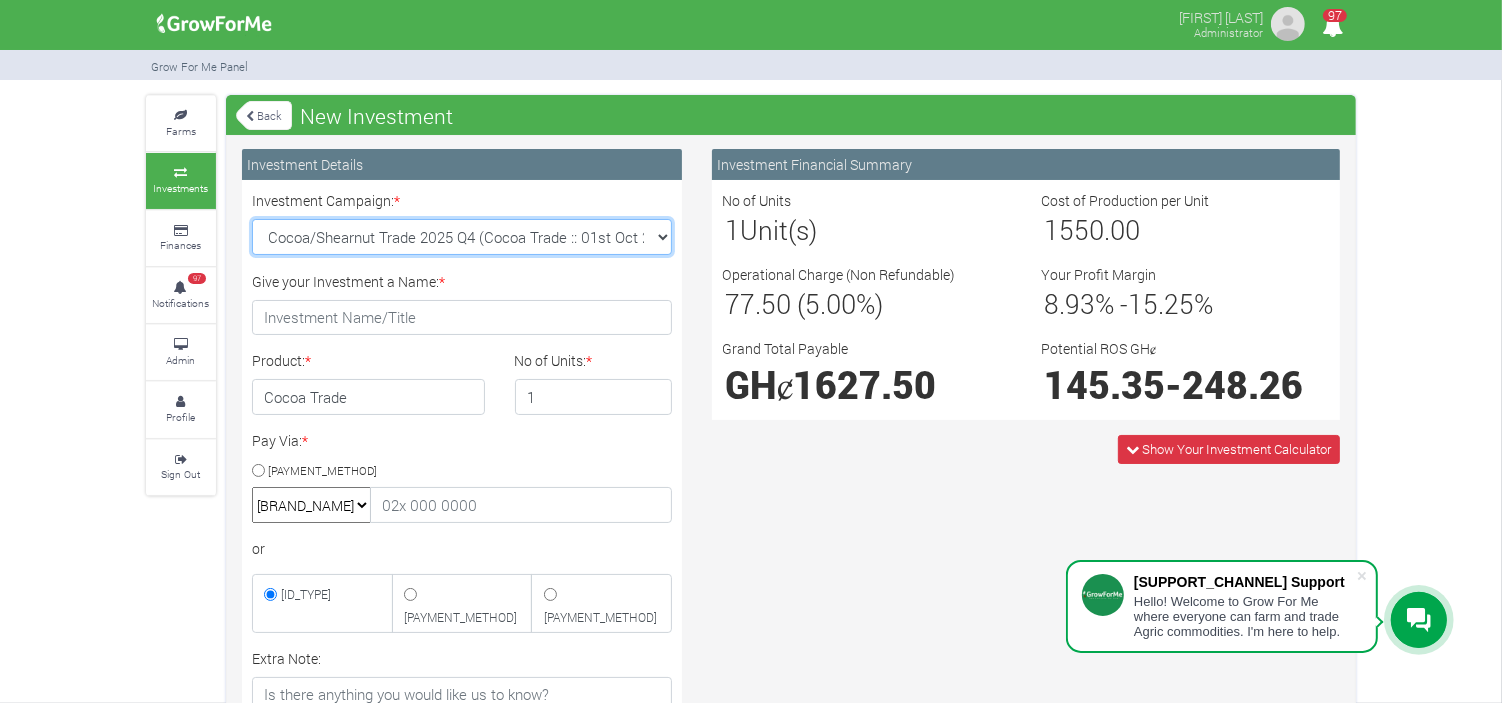 click on "Maize Trade 2025 Q4 (Maize Trade :: 01st Oct 2025 - 31st Mar 2026)
Soybean Trade 2025 Q4 (Soybean Trade :: 01st Oct 2025 - 31st Mar 2026)
Machinery Fund (10 Yrs) (Machinery :: 01st Jun 2025 - 01st Jun 2035)
Cashew Trade 2025 Q4 (Cashew Trade :: 01st Oct 2025 - 31st Mar 2026)" at bounding box center [462, 237] 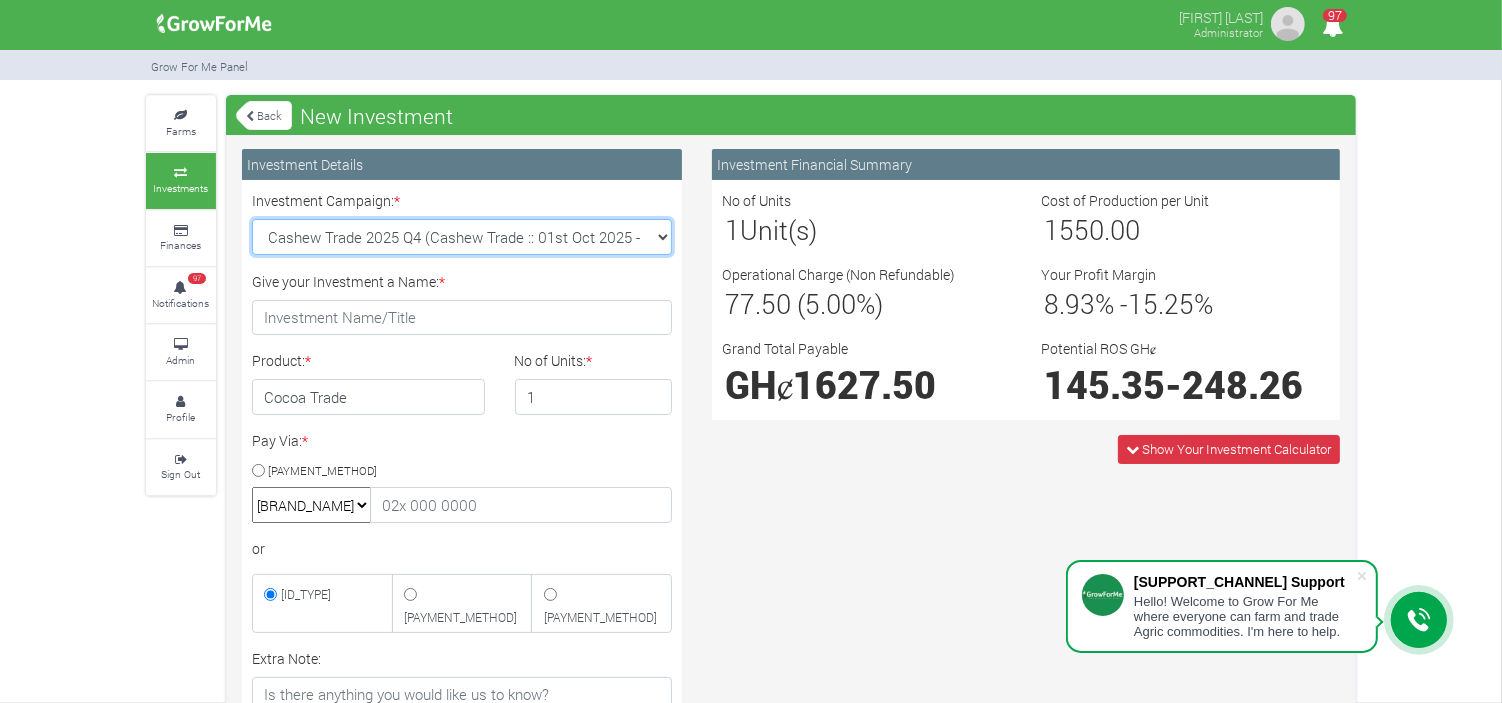 click on "Maize Trade 2025 Q4 (Maize Trade :: 01st Oct 2025 - 31st Mar 2026)
Soybean Trade 2025 Q4 (Soybean Trade :: 01st Oct 2025 - 31st Mar 2026)
Machinery Fund (10 Yrs) (Machinery :: 01st Jun 2025 - 01st Jun 2035)
Cashew Trade 2025 Q4 (Cashew Trade :: 01st Oct 2025 - 31st Mar 2026)" at bounding box center [462, 237] 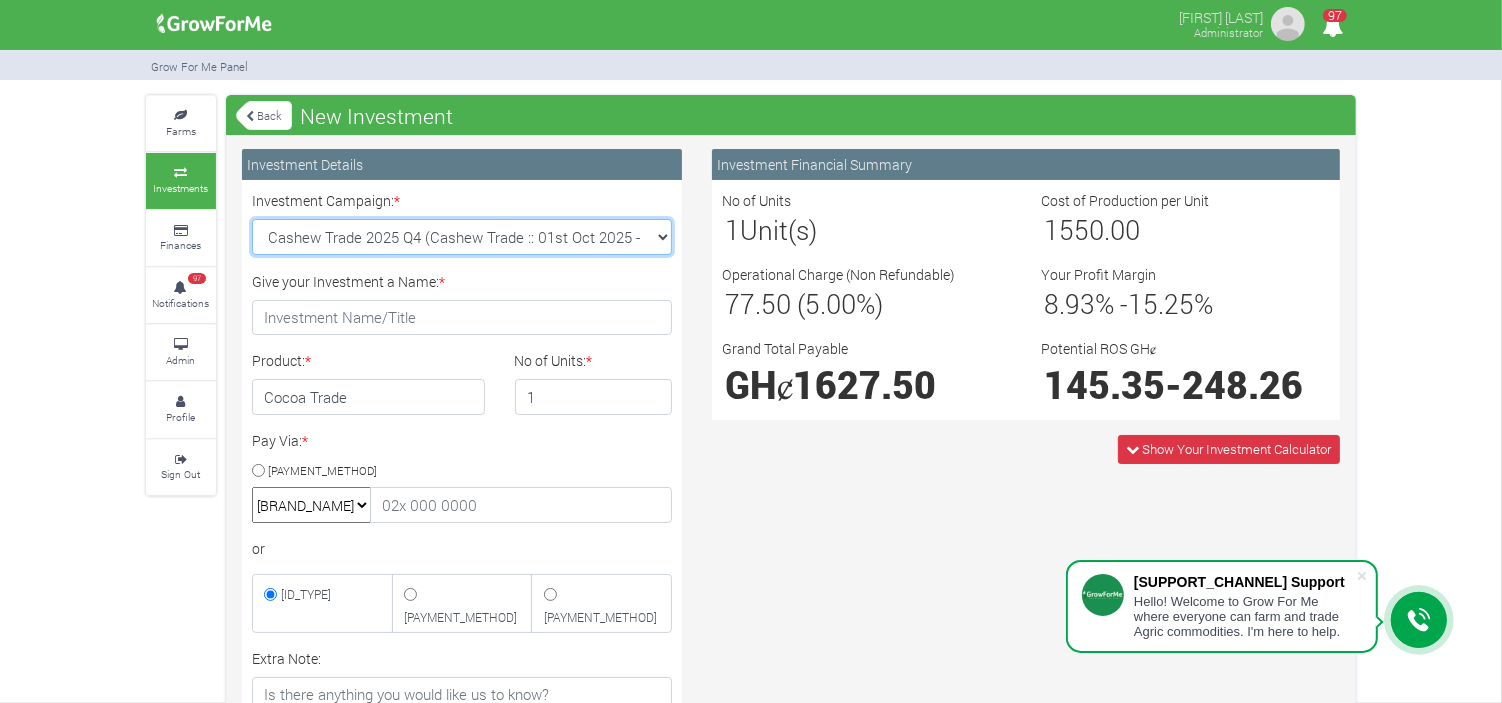 click on "Maize Trade 2025 Q4 (Maize Trade :: 01st Oct 2025 - 31st Mar 2026)
Soybean Trade 2025 Q4 (Soybean Trade :: 01st Oct 2025 - 31st Mar 2026)
Machinery Fund (10 Yrs) (Machinery :: 01st Jun 2025 - 01st Jun 2035)
Cashew Trade 2025 Q4 (Cashew Trade :: 01st Oct 2025 - 31st Mar 2026)" at bounding box center (462, 237) 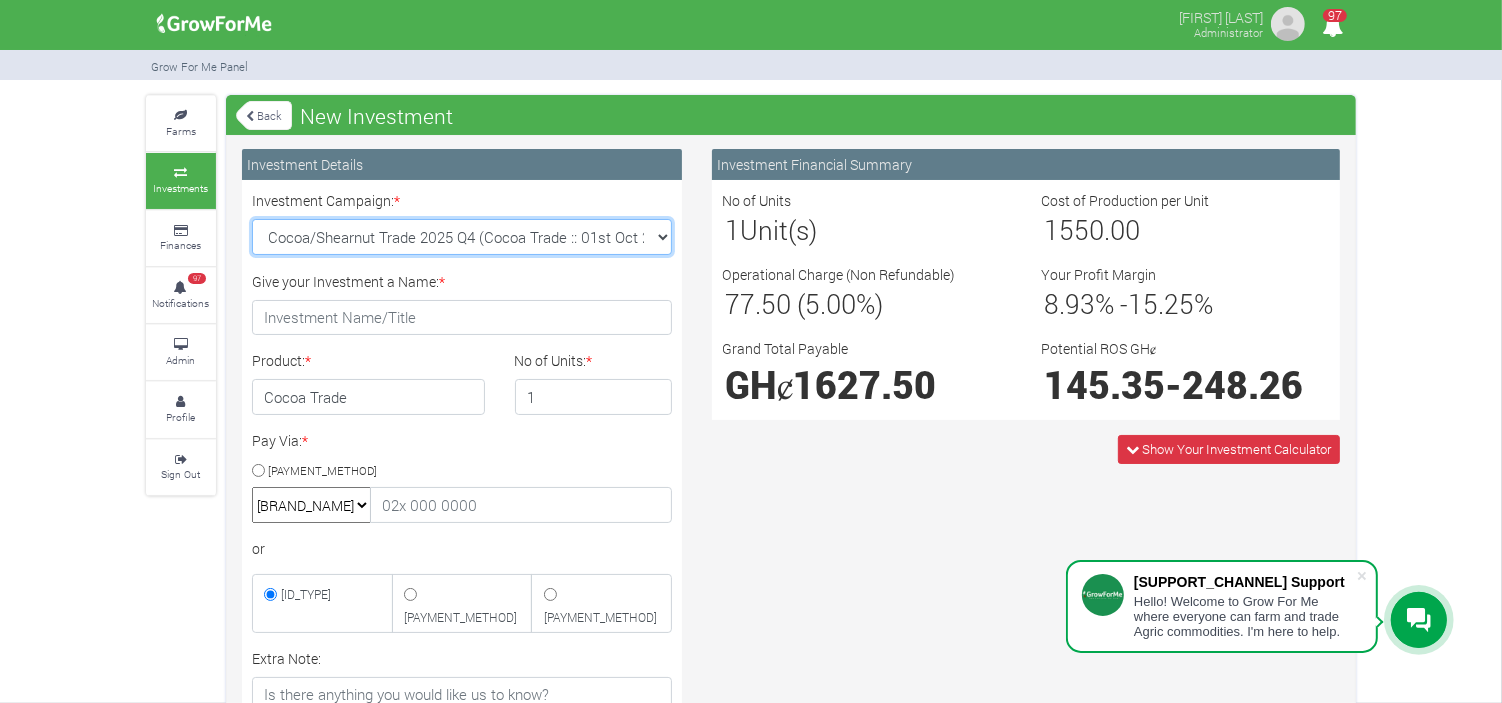 click on "Maize Trade 2025 Q4 (Maize Trade :: 01st Oct 2025 - 31st Mar 2026)
Soybean Trade 2025 Q4 (Soybean Trade :: 01st Oct 2025 - 31st Mar 2026)
Machinery Fund (10 Yrs) (Machinery :: 01st Jun 2025 - 01st Jun 2035)
Cashew Trade 2025 Q4 (Cashew Trade :: 01st Oct 2025 - 31st Mar 2026)" at bounding box center [462, 237] 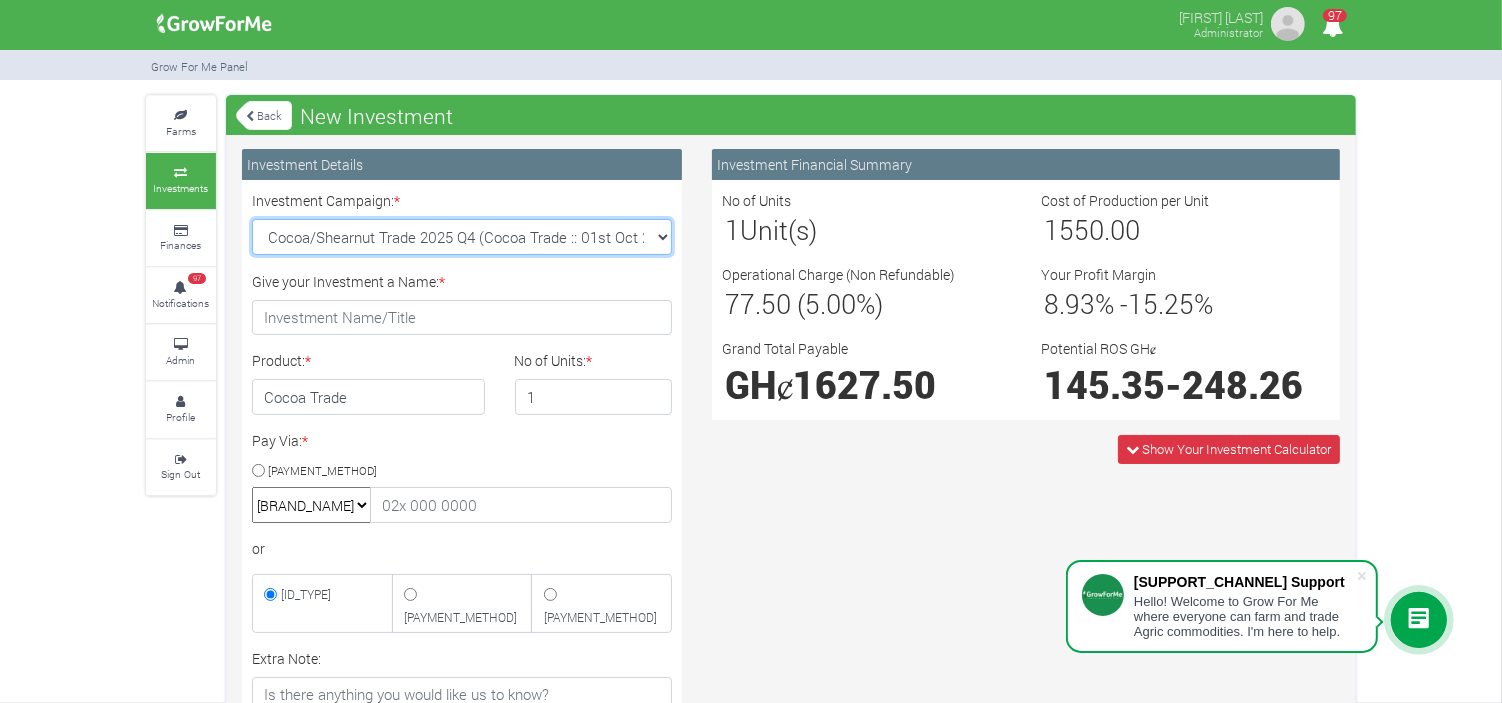 click on "Maize Trade 2025 Q4 (Maize Trade :: 01st Oct 2025 - 31st Mar 2026)
Soybean Trade 2025 Q4 (Soybean Trade :: 01st Oct 2025 - 31st Mar 2026)
Machinery Fund (10 Yrs) (Machinery :: 01st Jun 2025 - 01st Jun 2035)
Cashew Trade 2025 Q4 (Cashew Trade :: 01st Oct 2025 - 31st Mar 2026)" at bounding box center (462, 237) 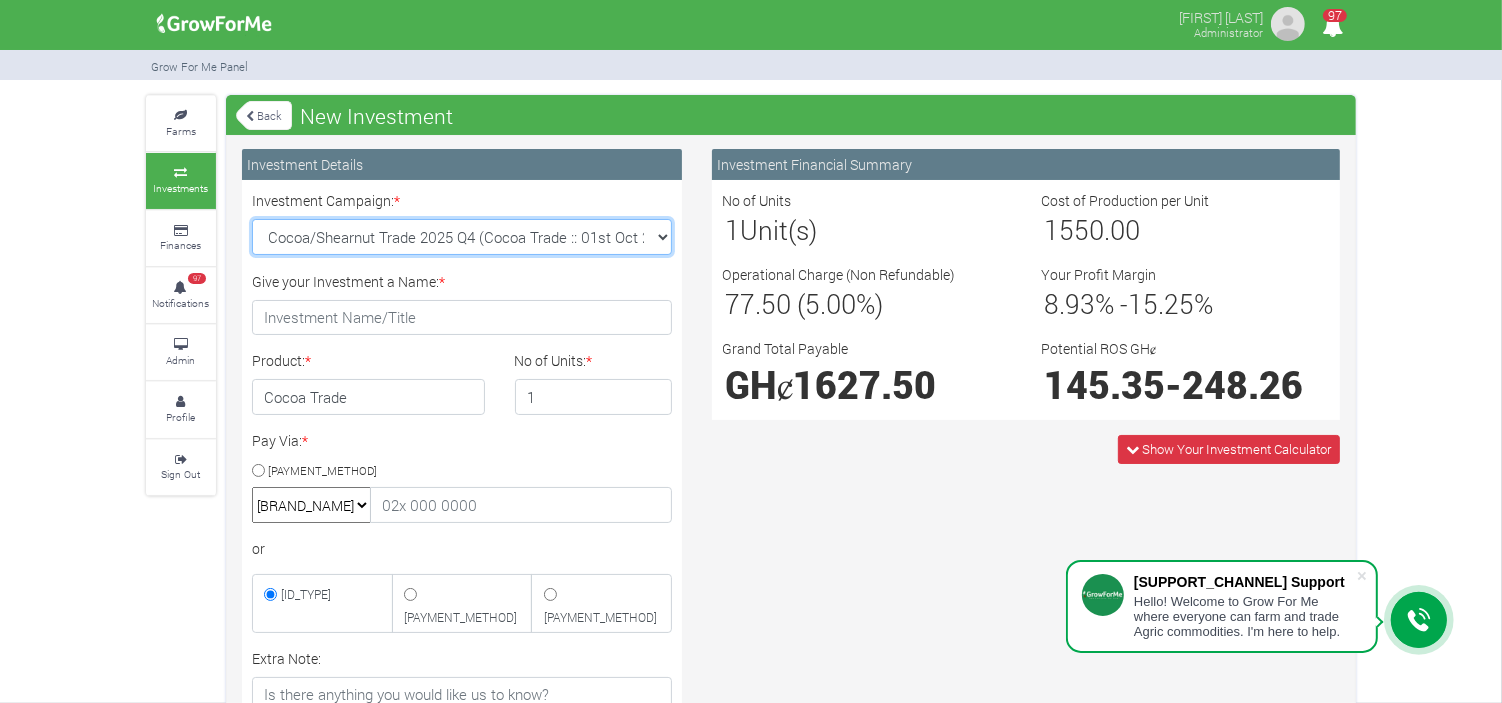 select on "43" 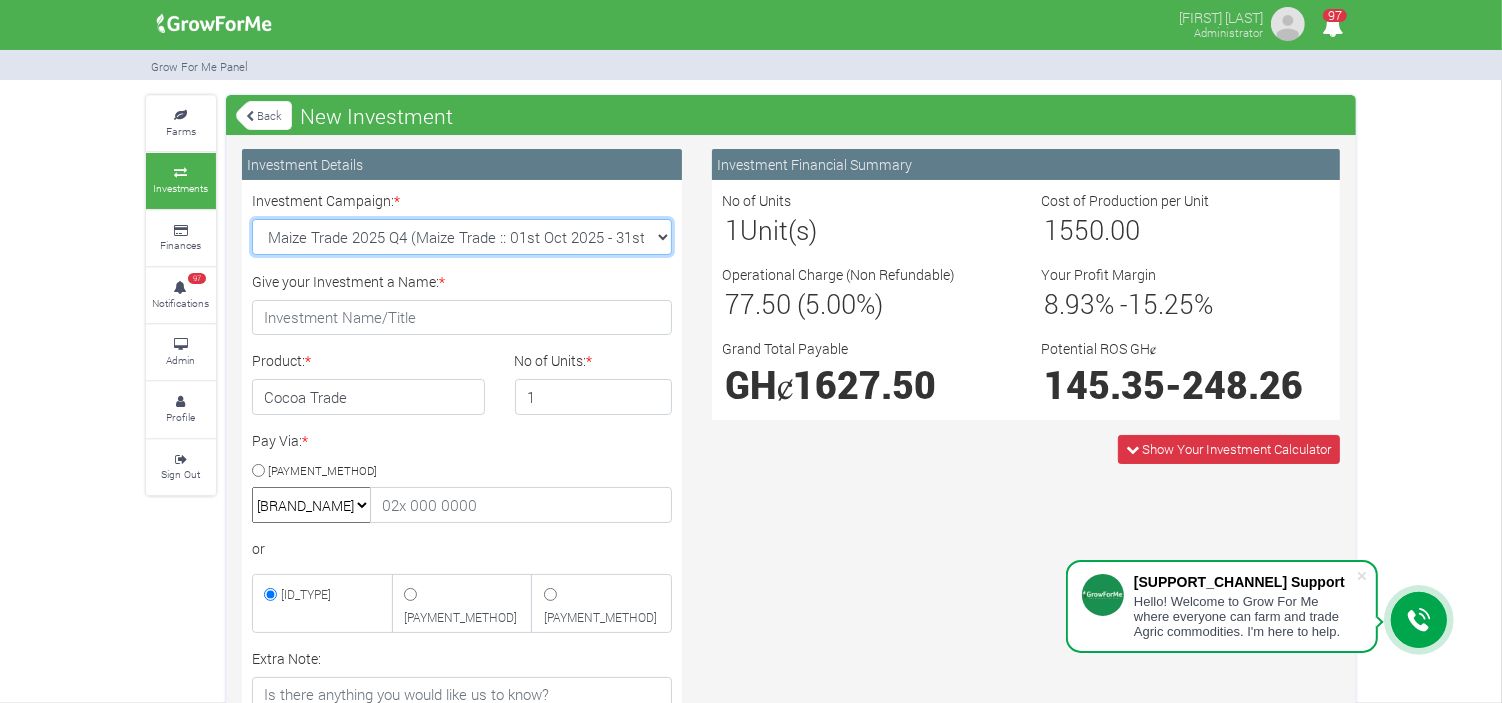 click on "Maize Trade 2025 Q4 (Maize Trade :: 01st Oct 2025 - 31st Mar 2026)
Soybean Trade 2025 Q4 (Soybean Trade :: 01st Oct 2025 - 31st Mar 2026)
Machinery Fund (10 Yrs) (Machinery :: 01st Jun 2025 - 01st Jun 2035)
Cashew Trade 2025 Q4 (Cashew Trade :: 01st Oct 2025 - 31st Mar 2026)" at bounding box center [462, 237] 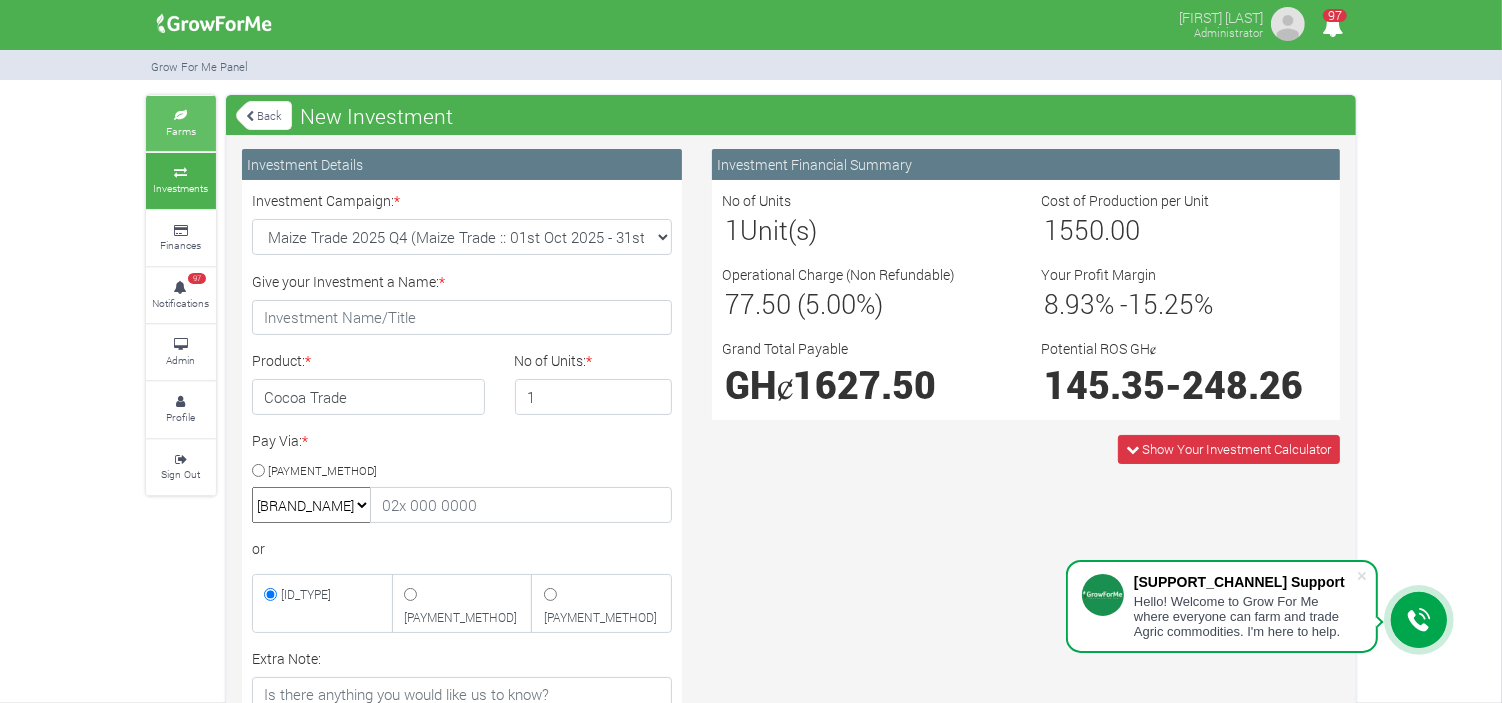 click on "Farms" at bounding box center [181, 131] 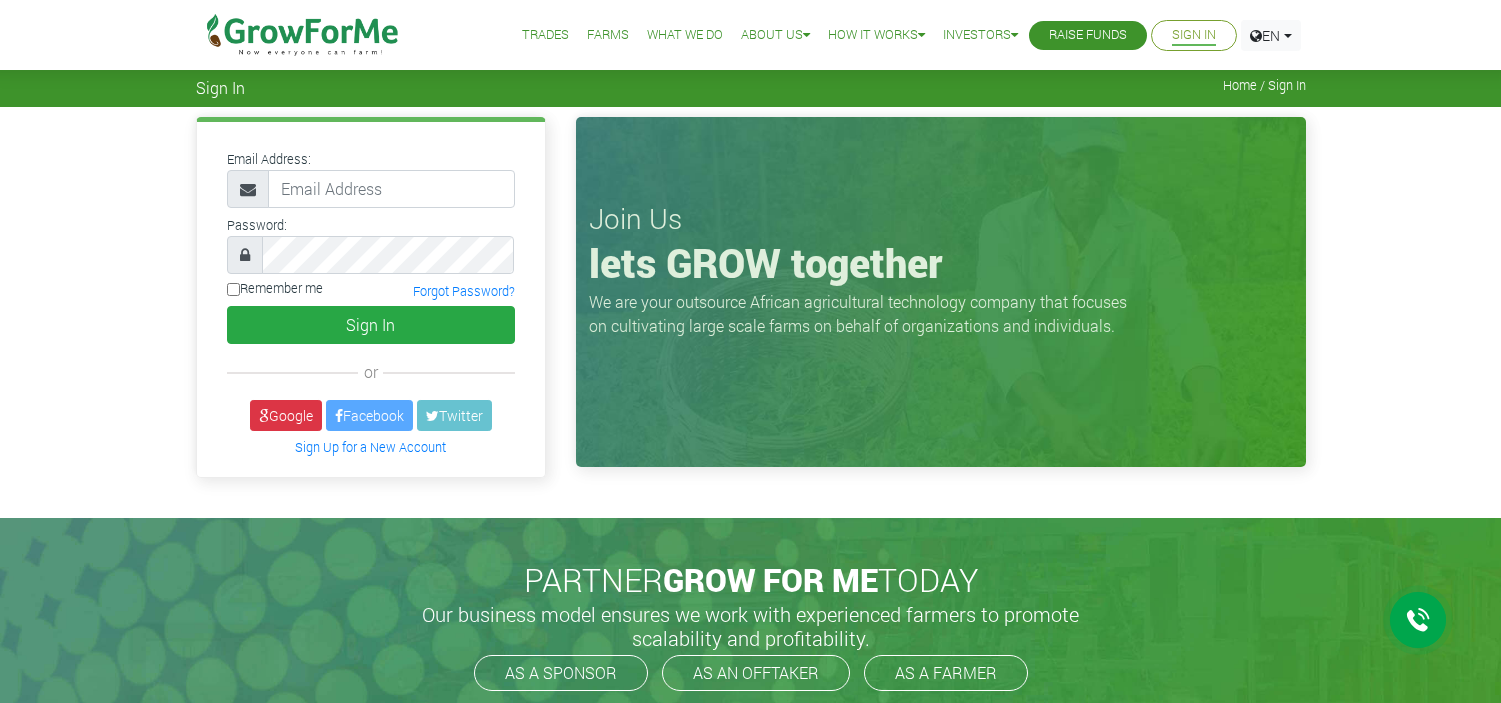 scroll, scrollTop: 0, scrollLeft: 0, axis: both 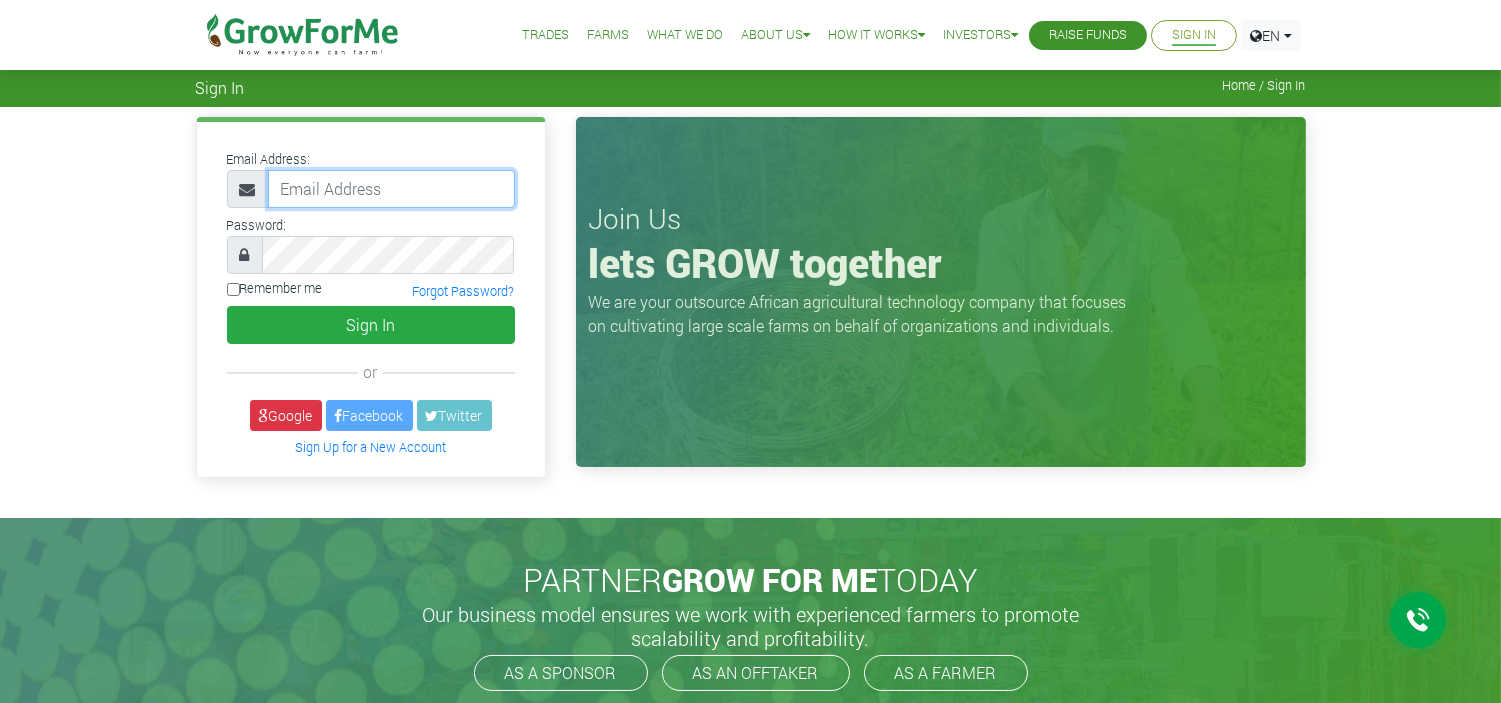 drag, startPoint x: 0, startPoint y: 0, endPoint x: 351, endPoint y: 196, distance: 402.01617 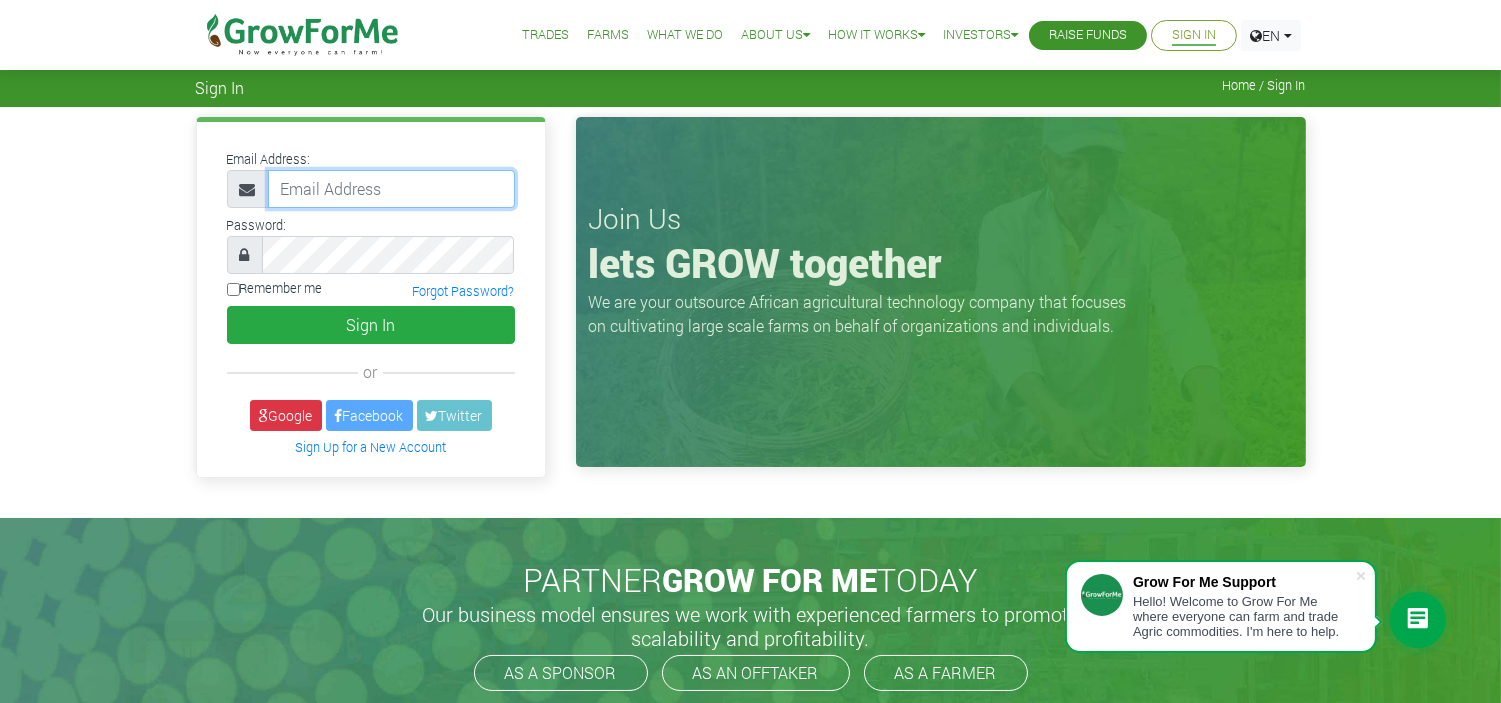 type on "linda@growforme.com" 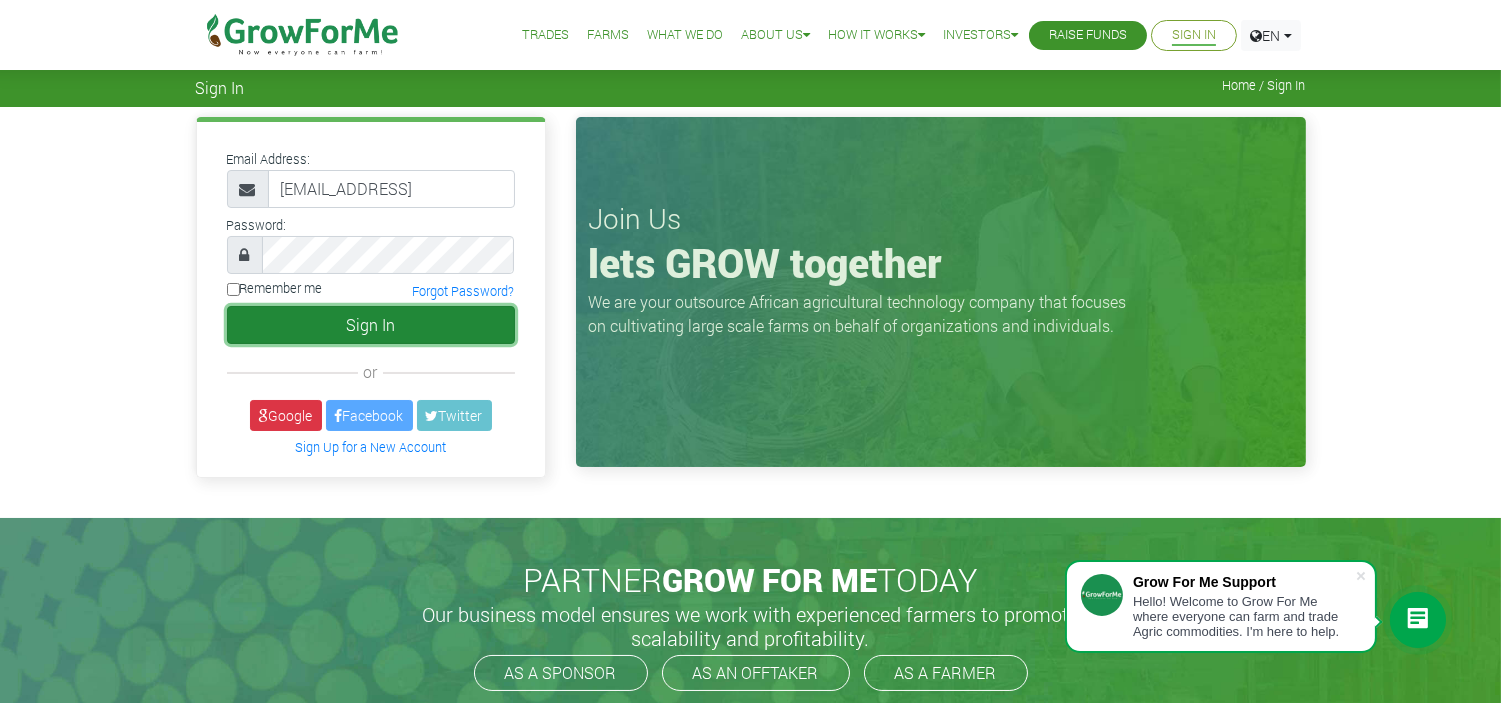 click on "Sign In" at bounding box center [371, 325] 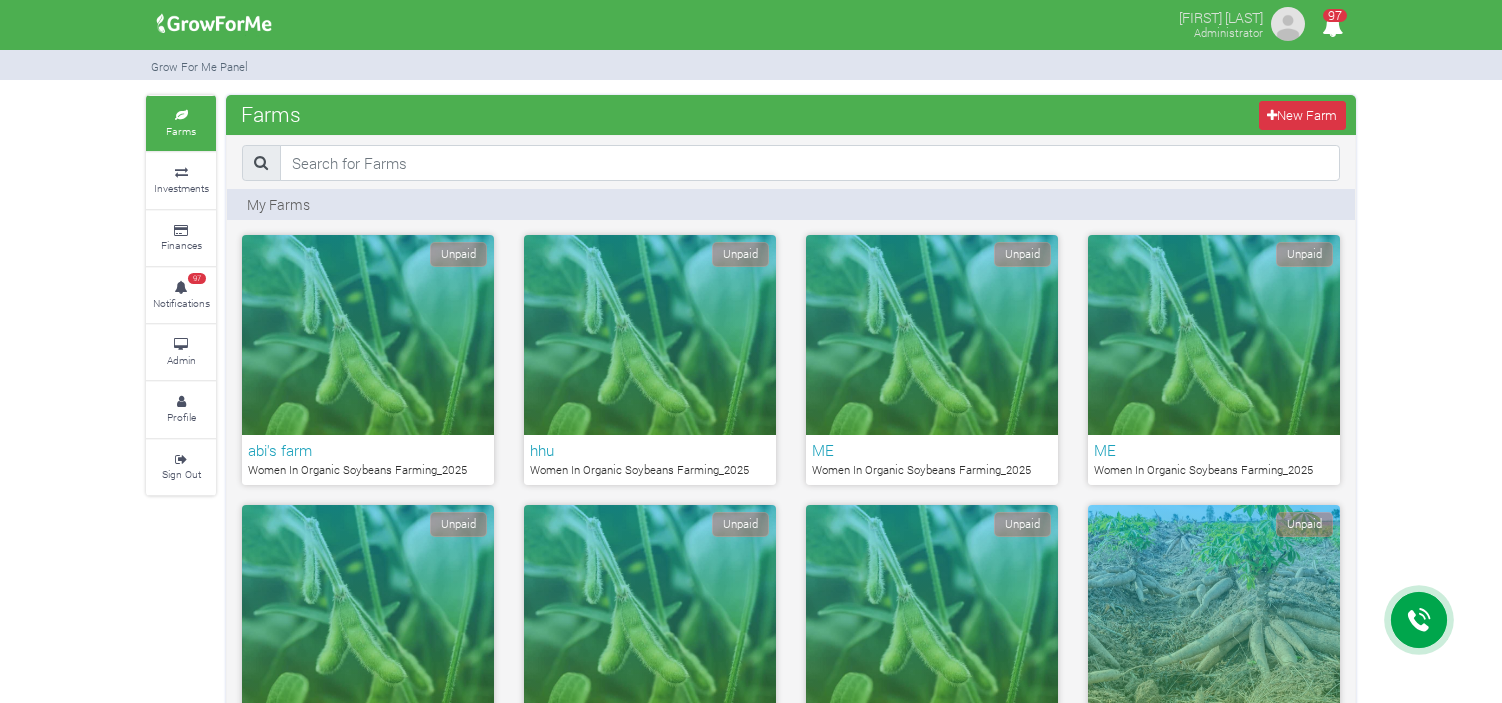 scroll, scrollTop: 0, scrollLeft: 0, axis: both 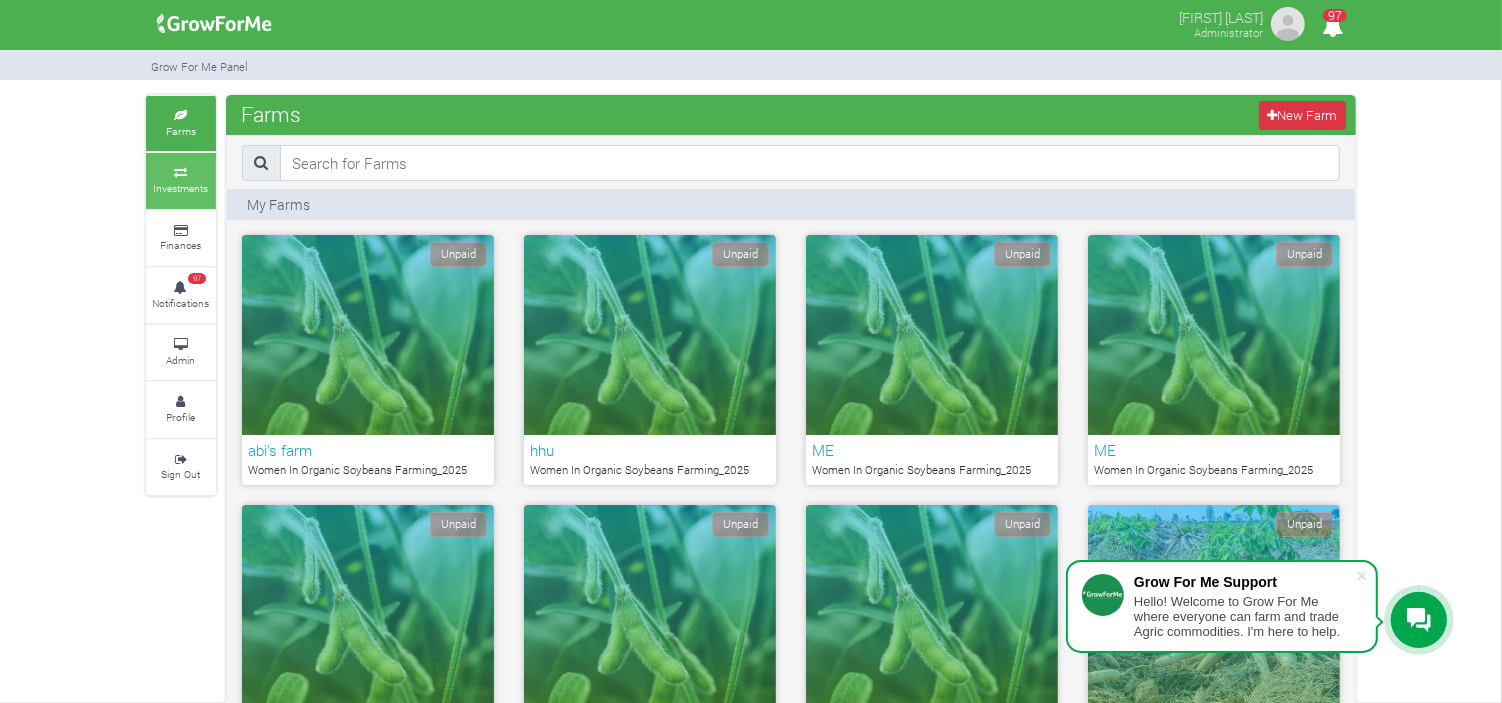 click on "Investments" at bounding box center (181, 180) 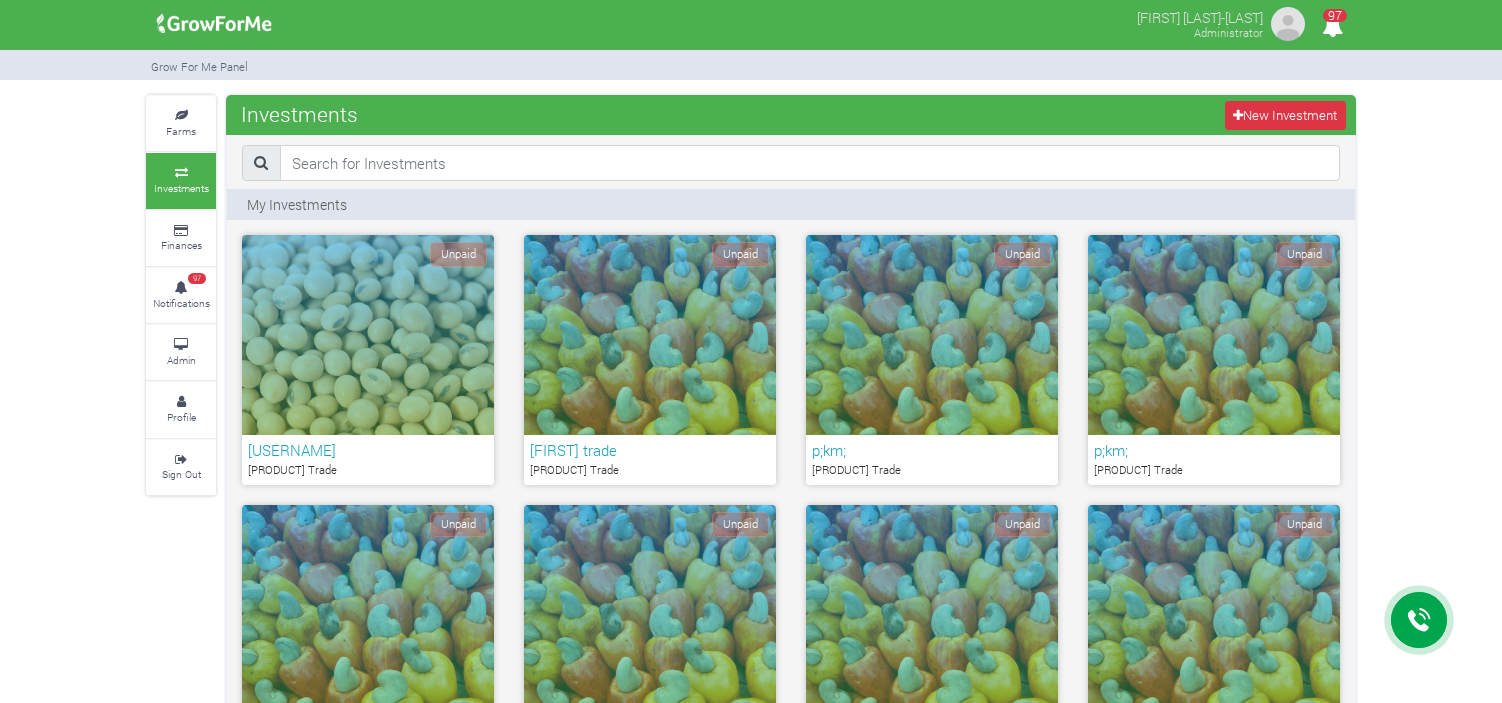 scroll, scrollTop: 486, scrollLeft: 0, axis: vertical 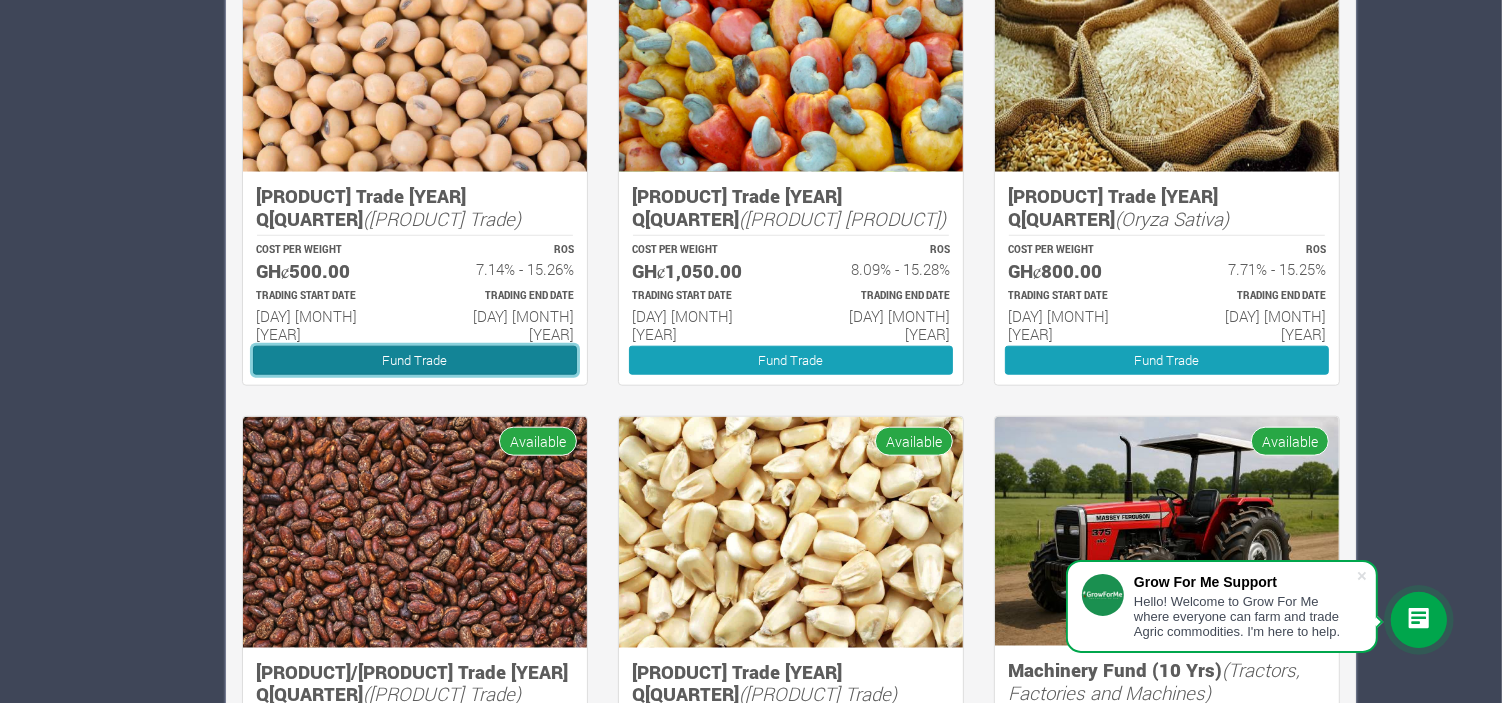 click on "Fund Trade" at bounding box center [415, 360] 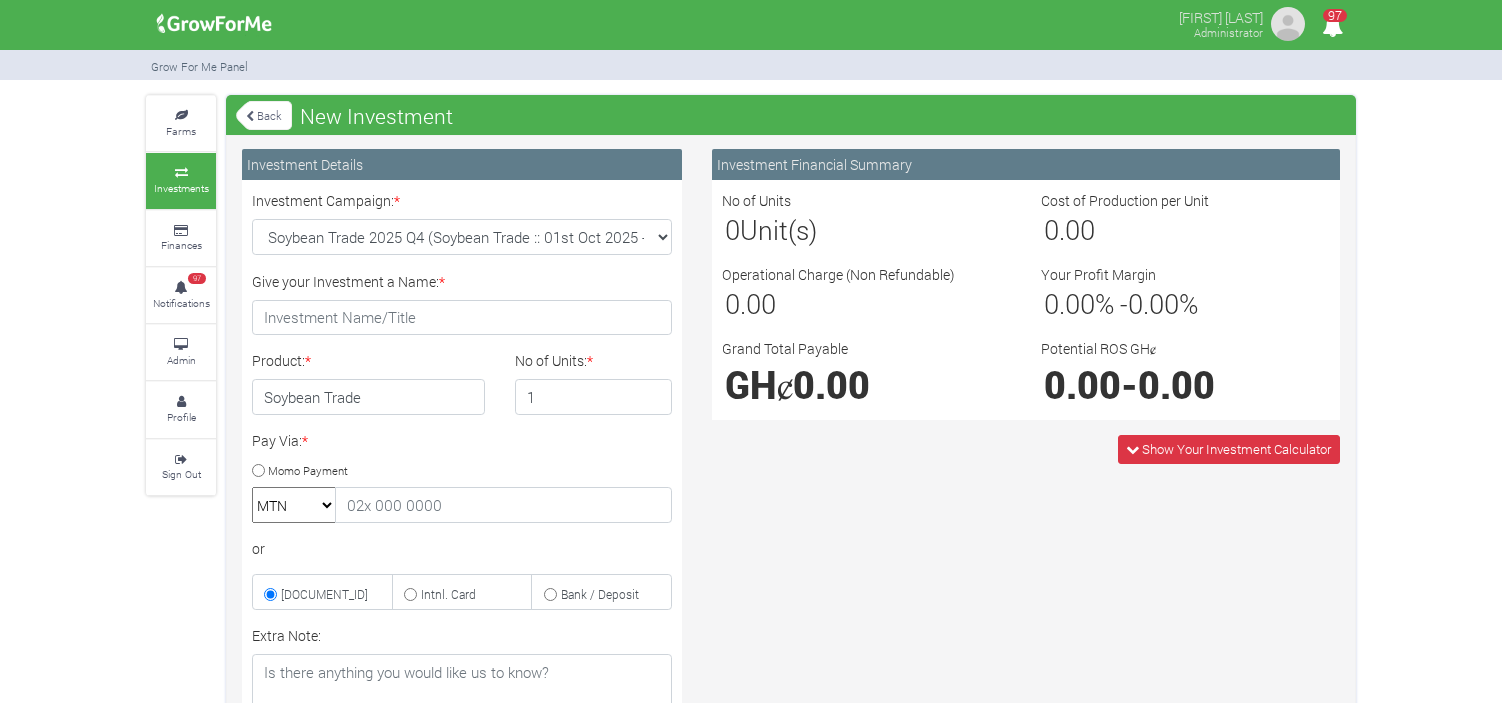 scroll, scrollTop: 0, scrollLeft: 0, axis: both 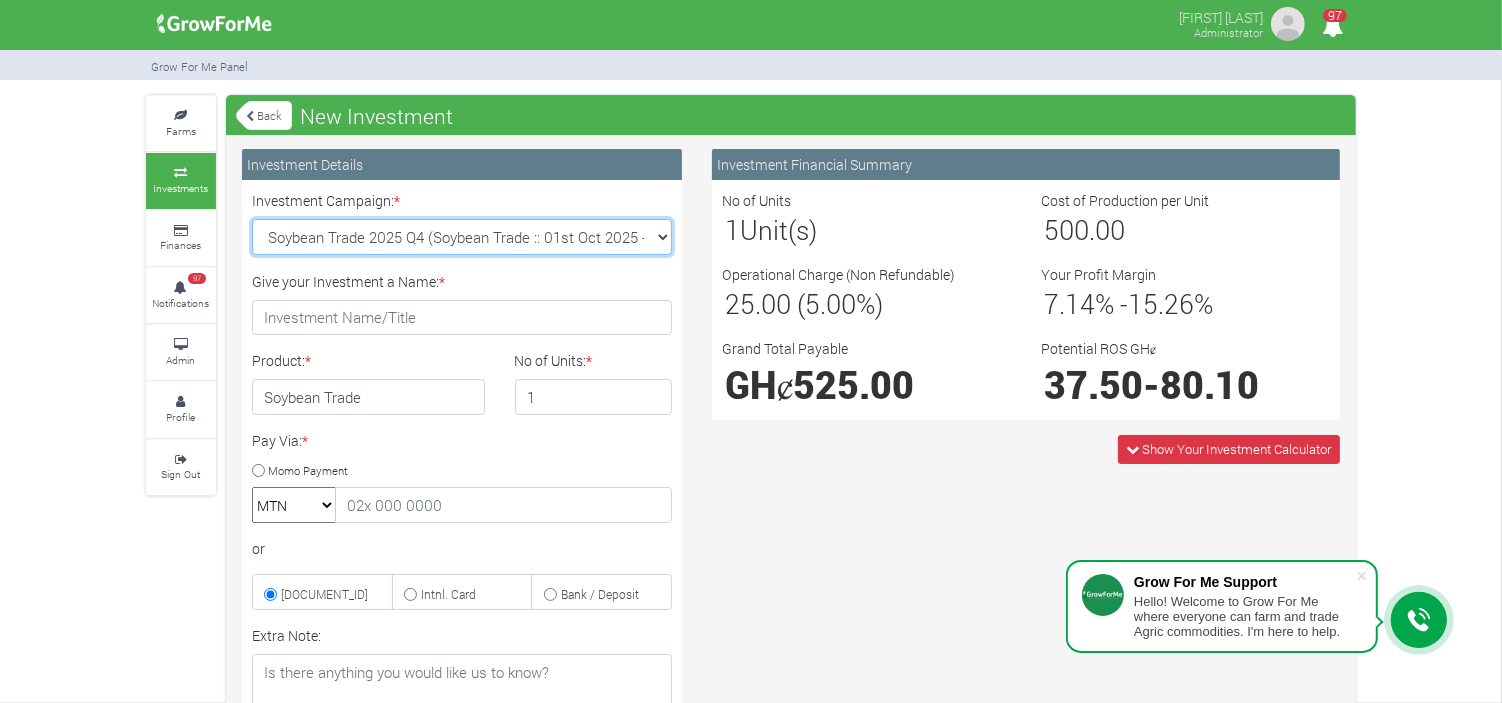 click on "Soybean Trade 2025 Q4 (Soybean Trade :: 01st Oct 2025 - 31st Mar 2026)
Maize Trade 2025 Q4 (Maize Trade :: 01st Oct 2025 - 31st Mar 2026)
Machinery Fund (10 Yrs) (Machinery :: 01st Jun 2025 - 01st Jun 2035)
Cashew Trade 2025 Q4 (Cashew Trade :: 01st Oct 2025 - 31st Mar 2026)" at bounding box center (462, 237) 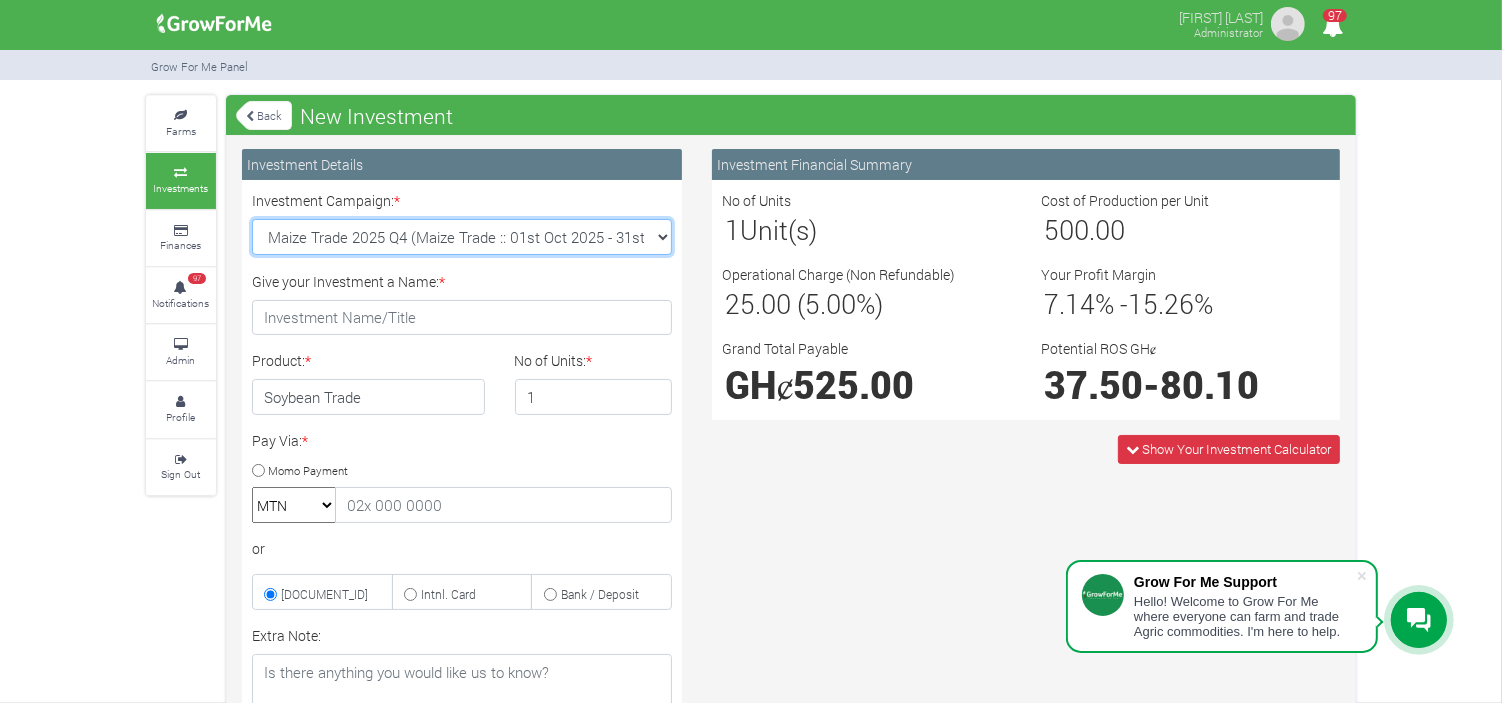 click on "Soybean Trade 2025 Q4 (Soybean Trade :: 01st Oct 2025 - 31st Mar 2026)
Maize Trade 2025 Q4 (Maize Trade :: 01st Oct 2025 - 31st Mar 2026)
Machinery Fund (10 Yrs) (Machinery :: 01st Jun 2025 - 01st Jun 2035)
Cashew Trade 2025 Q4 (Cashew Trade :: 01st Oct 2025 - 31st Mar 2026)" at bounding box center [462, 237] 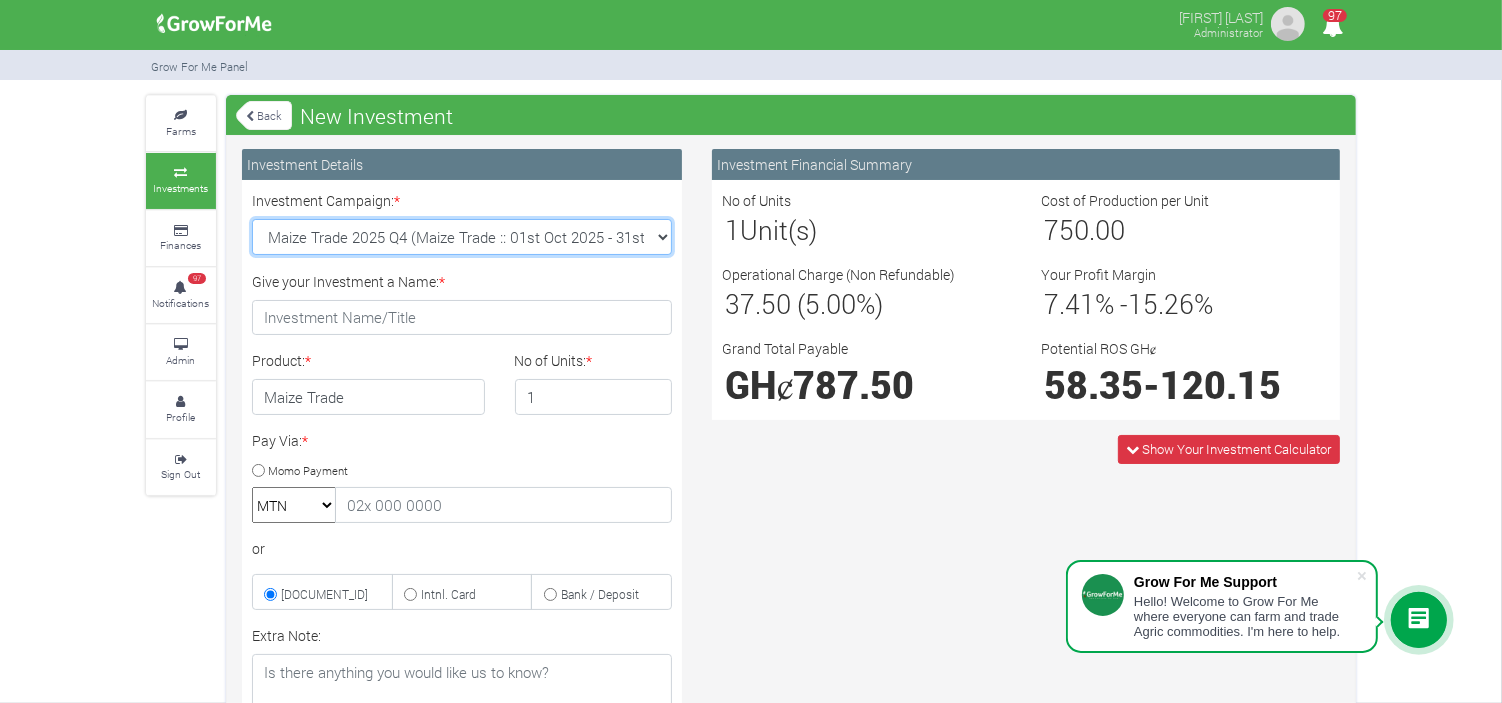 click on "Soybean Trade 2025 Q4 (Soybean Trade :: 01st Oct 2025 - 31st Mar 2026)
Maize Trade 2025 Q4 (Maize Trade :: 01st Oct 2025 - 31st Mar 2026)
Machinery Fund (10 Yrs) (Machinery :: 01st Jun 2025 - 01st Jun 2035)
Cashew Trade 2025 Q4 (Cashew Trade :: 01st Oct 2025 - 31st Mar 2026)" at bounding box center (462, 237) 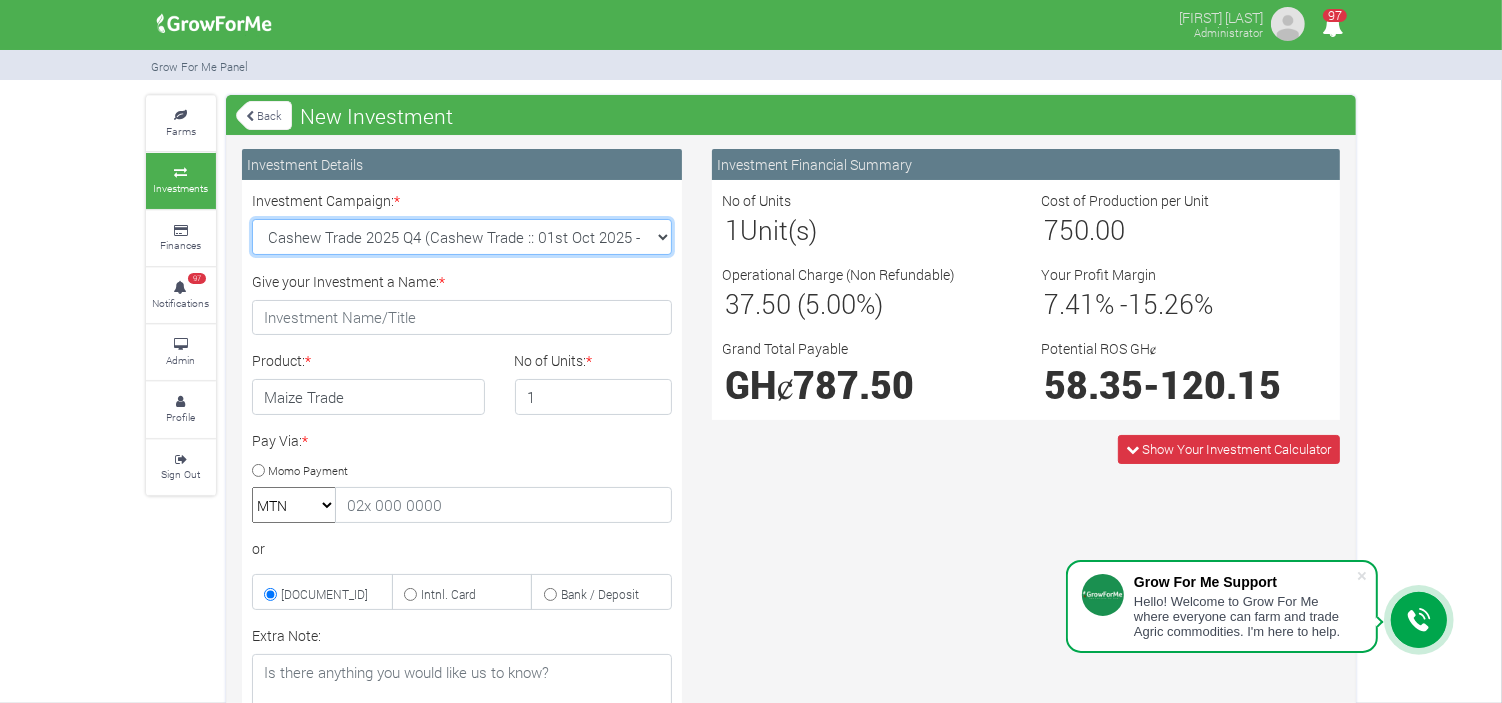 click on "Soybean Trade 2025 Q4 (Soybean Trade :: 01st Oct 2025 - 31st Mar 2026)
Maize Trade 2025 Q4 (Maize Trade :: 01st Oct 2025 - 31st Mar 2026)
Machinery Fund (10 Yrs) (Machinery :: 01st Jun 2025 - 01st Jun 2035)
Cashew Trade 2025 Q4 (Cashew Trade :: 01st Oct 2025 - 31st Mar 2026)" at bounding box center [462, 237] 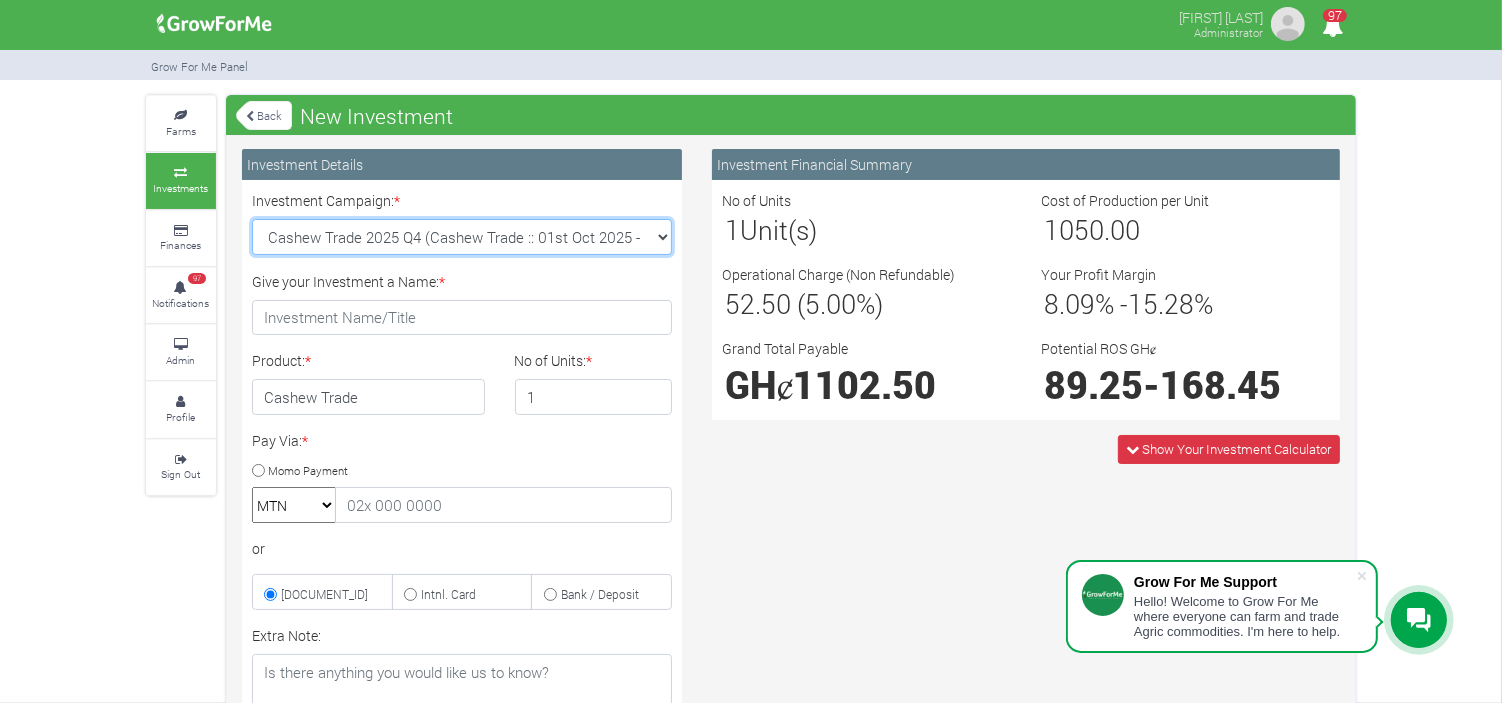 click on "Soybean Trade 2025 Q4 (Soybean Trade :: 01st Oct 2025 - 31st Mar 2026)
Maize Trade 2025 Q4 (Maize Trade :: 01st Oct 2025 - 31st Mar 2026)
Machinery Fund (10 Yrs) (Machinery :: 01st Jun 2025 - 01st Jun 2035)
Cashew Trade 2025 Q4 (Cashew Trade :: 01st Oct 2025 - 31st Mar 2026)" at bounding box center (462, 237) 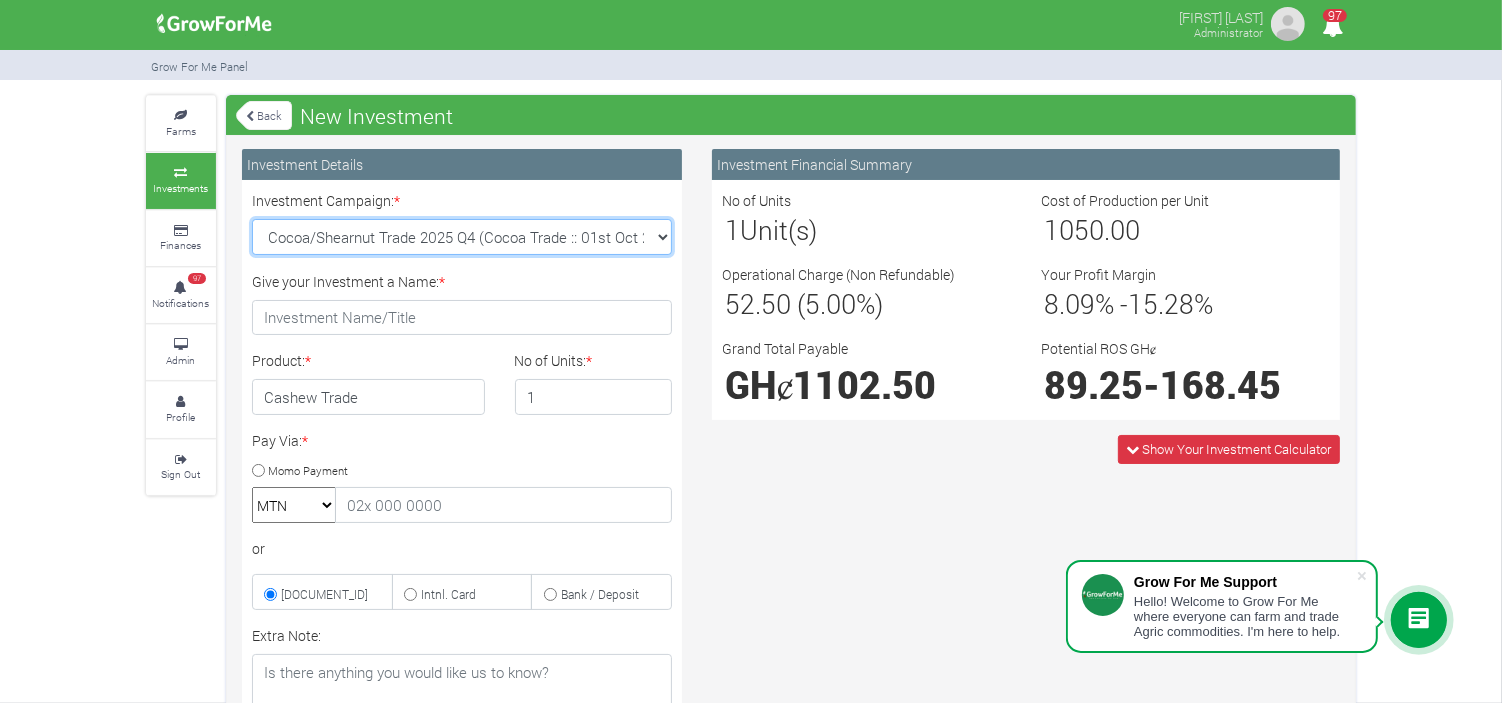 click on "Soybean Trade 2025 Q4 (Soybean Trade :: 01st Oct 2025 - 31st Mar 2026)
Maize Trade 2025 Q4 (Maize Trade :: 01st Oct 2025 - 31st Mar 2026)
Machinery Fund (10 Yrs) (Machinery :: 01st Jun 2025 - 01st Jun 2035)
Cashew Trade 2025 Q4 (Cashew Trade :: 01st Oct 2025 - 31st Mar 2026)" at bounding box center [462, 237] 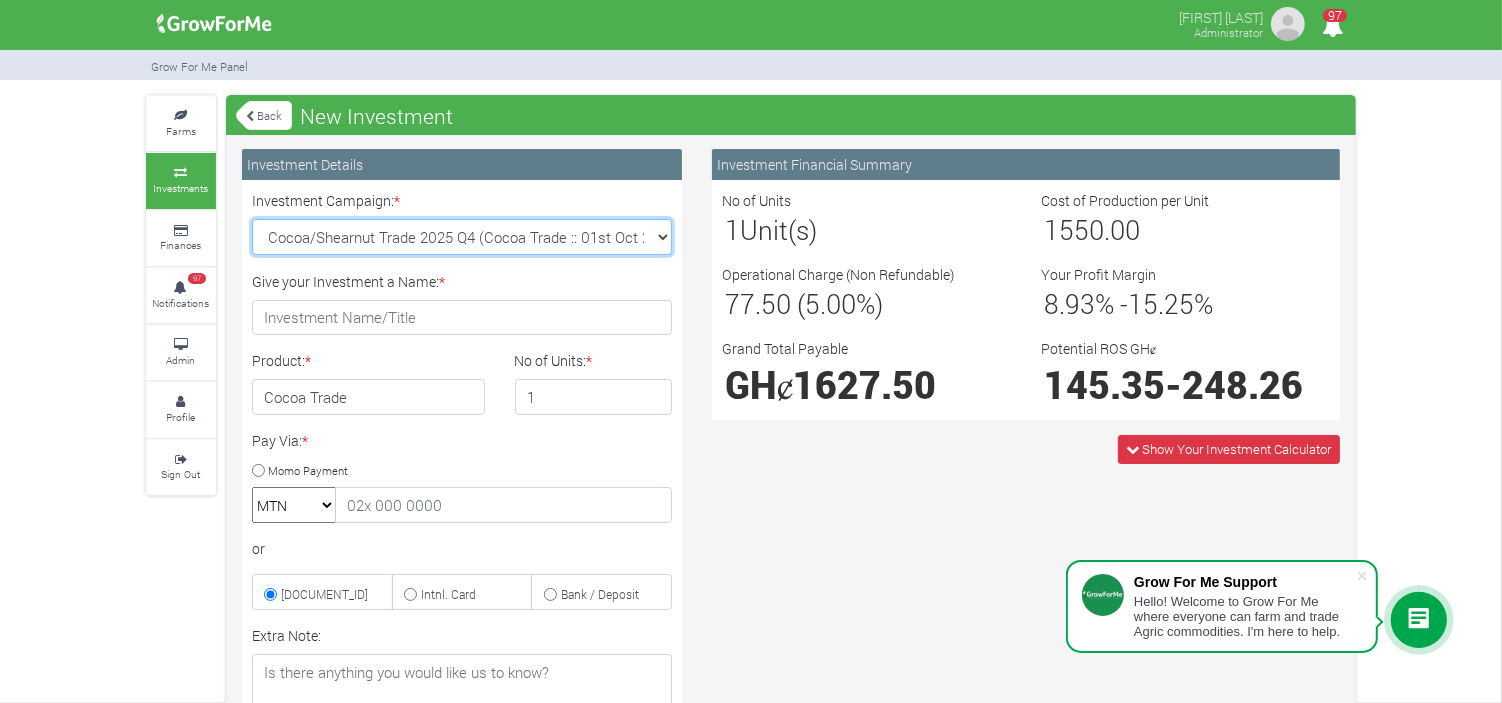 click on "Soybean Trade 2025 Q4 (Soybean Trade :: 01st Oct 2025 - 31st Mar 2026)
Maize Trade 2025 Q4 (Maize Trade :: 01st Oct 2025 - 31st Mar 2026)
Machinery Fund (10 Yrs) (Machinery :: 01st Jun 2025 - 01st Jun 2035)
Cashew Trade 2025 Q4 (Cashew Trade :: 01st Oct 2025 - 31st Mar 2026)" at bounding box center [462, 237] 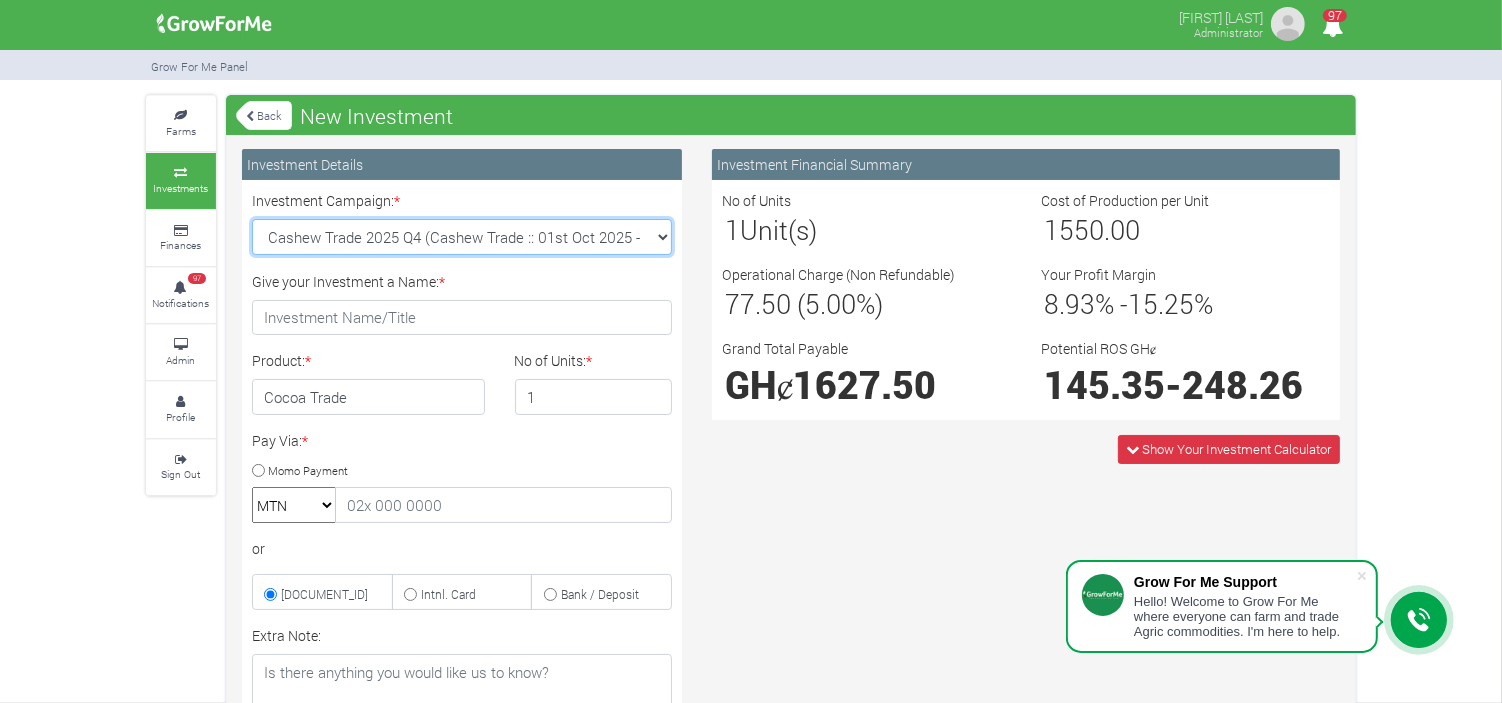 click on "Soybean Trade 2025 Q4 (Soybean Trade :: 01st Oct 2025 - 31st Mar 2026)
Maize Trade 2025 Q4 (Maize Trade :: 01st Oct 2025 - 31st Mar 2026)
Machinery Fund (10 Yrs) (Machinery :: 01st Jun 2025 - 01st Jun 2035)
Cashew Trade 2025 Q4 (Cashew Trade :: 01st Oct 2025 - 31st Mar 2026)" at bounding box center (462, 237) 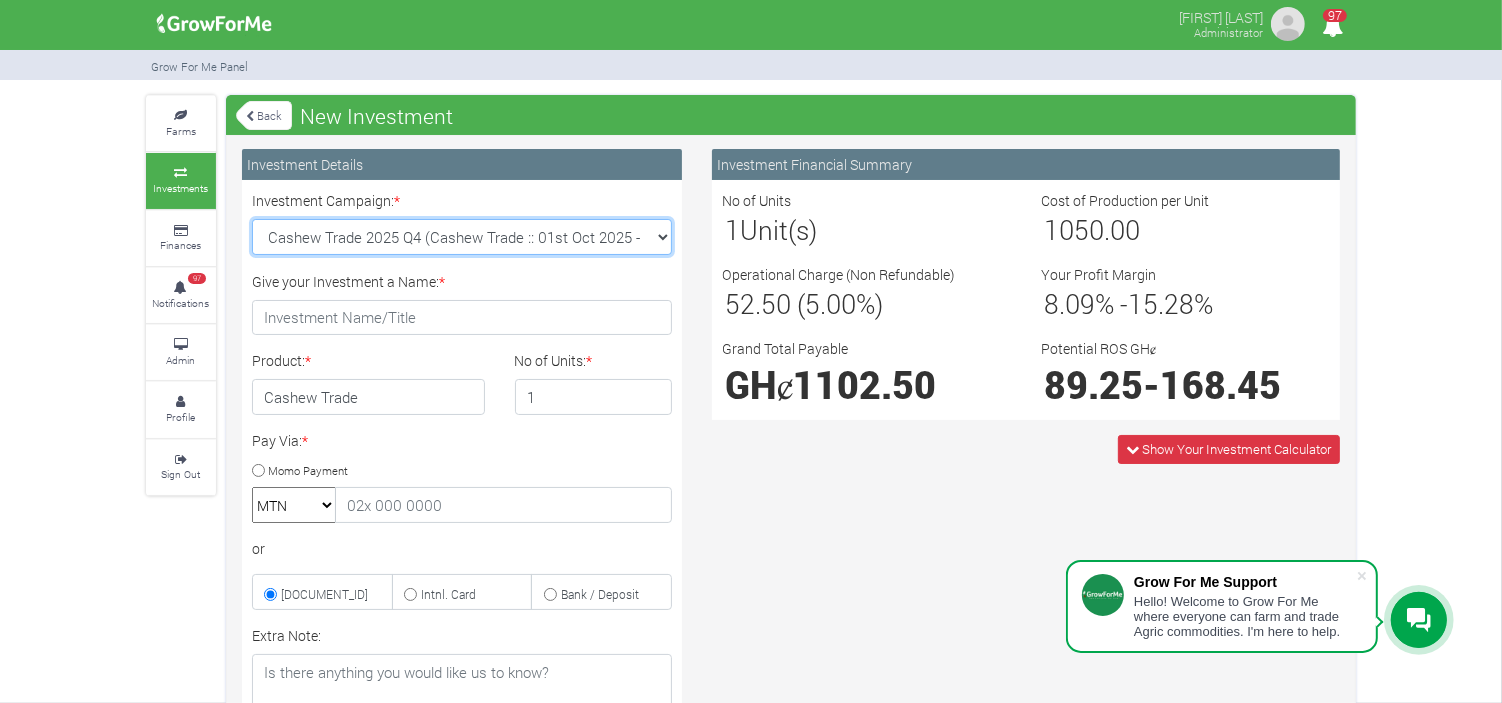 click on "Soybean Trade 2025 Q4 (Soybean Trade :: 01st Oct 2025 - 31st Mar 2026)
Maize Trade 2025 Q4 (Maize Trade :: 01st Oct 2025 - 31st Mar 2026)
Machinery Fund (10 Yrs) (Machinery :: 01st Jun 2025 - 01st Jun 2035)
Cashew Trade 2025 Q4 (Cashew Trade :: 01st Oct 2025 - 31st Mar 2026)" at bounding box center [462, 237] 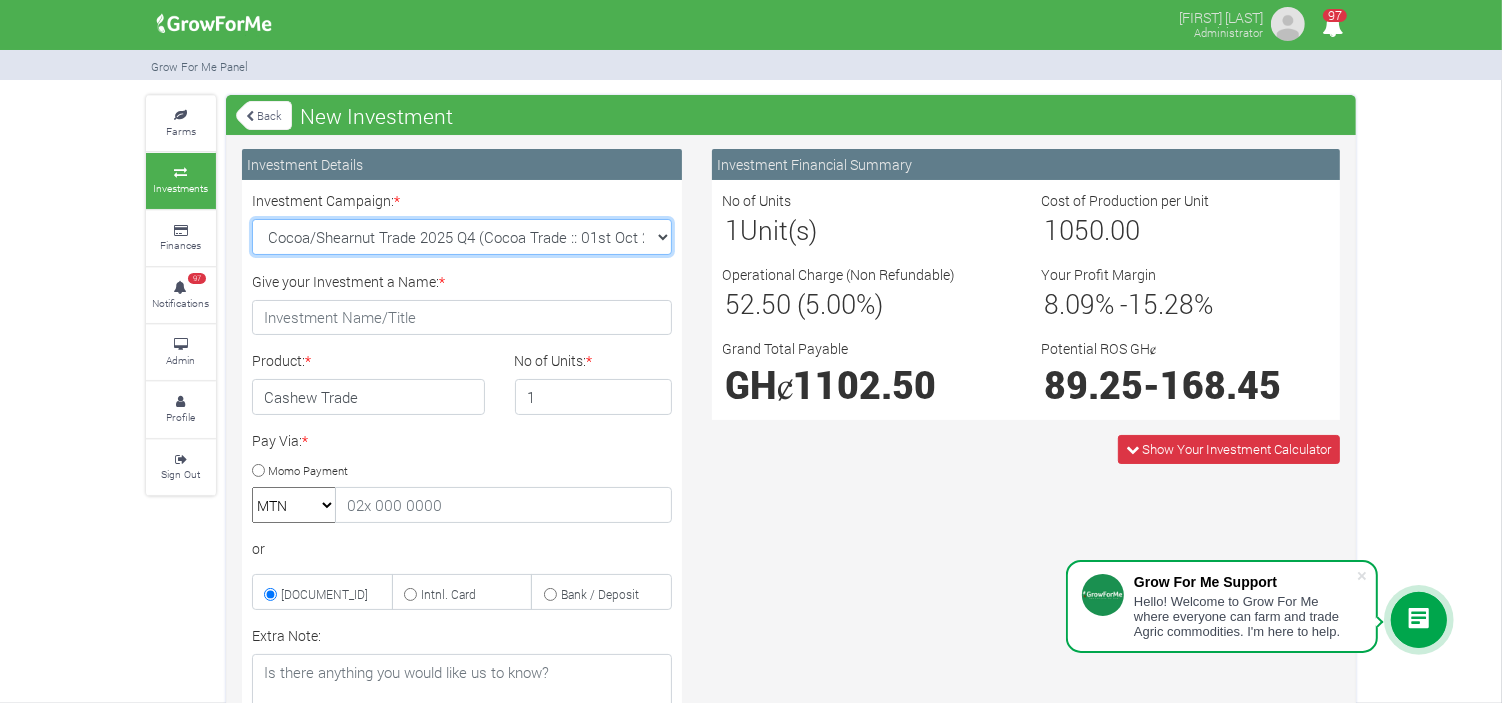 click on "Soybean Trade 2025 Q4 (Soybean Trade :: 01st Oct 2025 - 31st Mar 2026)
Maize Trade 2025 Q4 (Maize Trade :: 01st Oct 2025 - 31st Mar 2026)
Machinery Fund (10 Yrs) (Machinery :: 01st Jun 2025 - 01st Jun 2035)
Cashew Trade 2025 Q4 (Cashew Trade :: 01st Oct 2025 - 31st Mar 2026)" at bounding box center (462, 237) 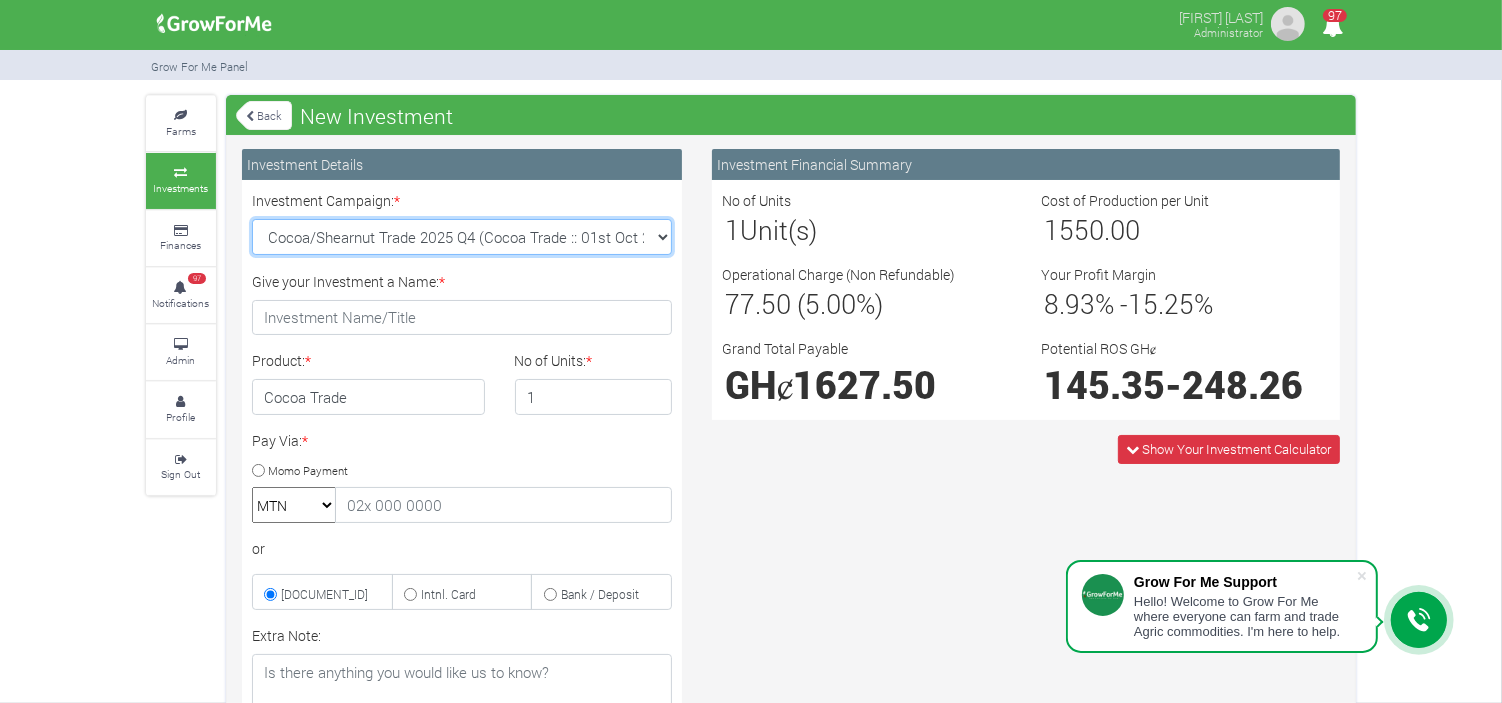 click on "Soybean Trade 2025 Q4 (Soybean Trade :: 01st Oct 2025 - 31st Mar 2026)
Maize Trade 2025 Q4 (Maize Trade :: 01st Oct 2025 - 31st Mar 2026)
Machinery Fund (10 Yrs) (Machinery :: 01st Jun 2025 - 01st Jun 2035)
Cashew Trade 2025 Q4 (Cashew Trade :: 01st Oct 2025 - 31st Mar 2026)" at bounding box center [462, 237] 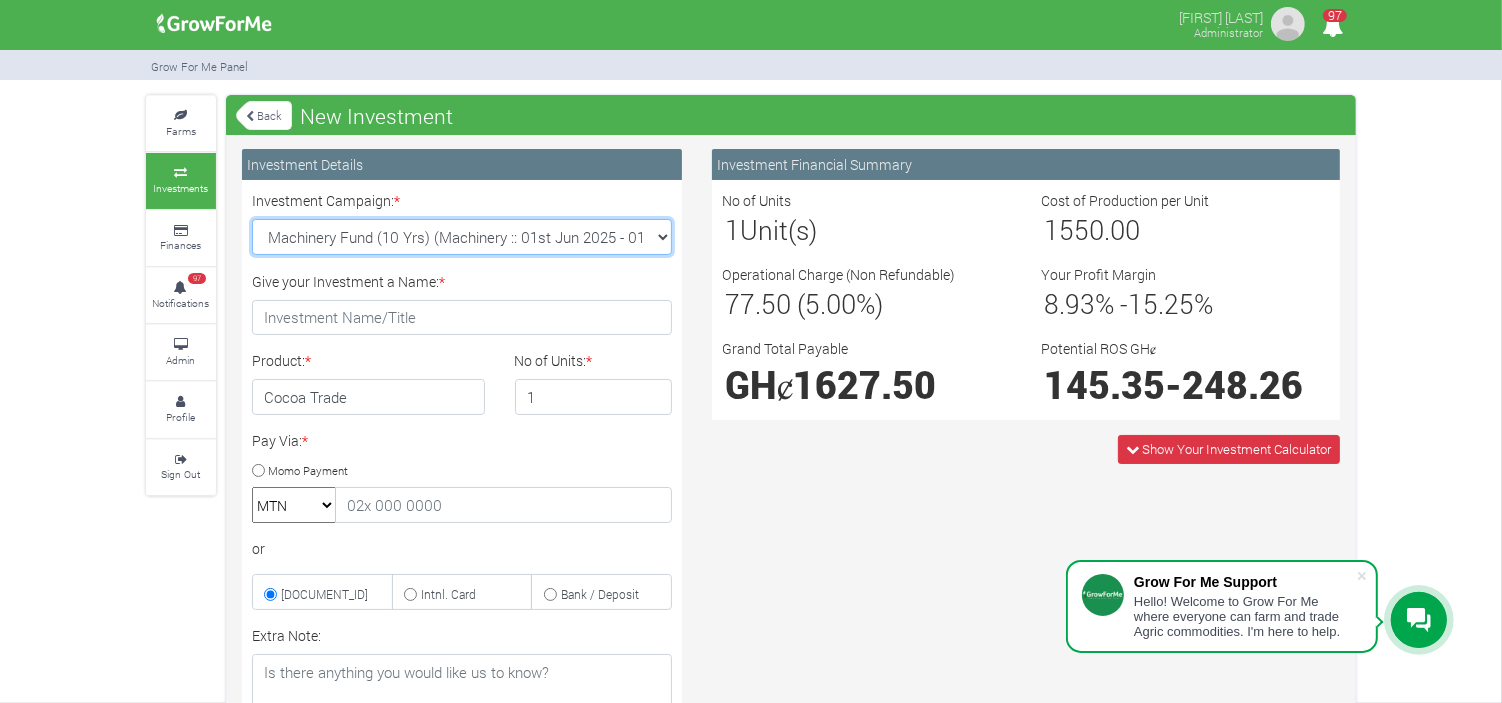 click on "Soybean Trade 2025 Q4 (Soybean Trade :: 01st Oct 2025 - 31st Mar 2026)
Maize Trade 2025 Q4 (Maize Trade :: 01st Oct 2025 - 31st Mar 2026)
Machinery Fund (10 Yrs) (Machinery :: 01st Jun 2025 - 01st Jun 2035)
Cashew Trade 2025 Q4 (Cashew Trade :: 01st Oct 2025 - 31st Mar 2026)" at bounding box center (462, 237) 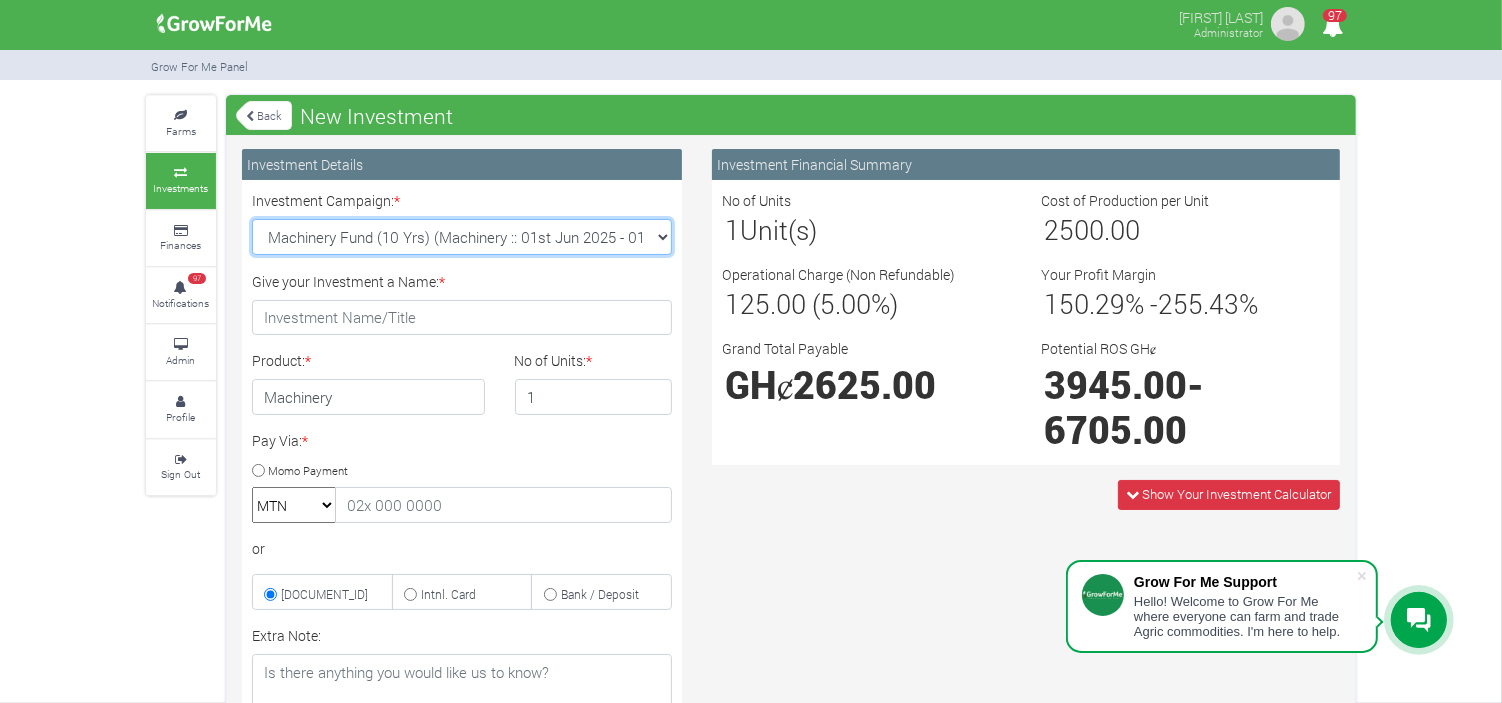 click on "Soybean Trade 2025 Q4 (Soybean Trade :: 01st Oct 2025 - 31st Mar 2026)
Maize Trade 2025 Q4 (Maize Trade :: 01st Oct 2025 - 31st Mar 2026)
Machinery Fund (10 Yrs) (Machinery :: 01st Jun 2025 - 01st Jun 2035)
Cashew Trade 2025 Q4 (Cashew Trade :: 01st Oct 2025 - 31st Mar 2026)" at bounding box center [462, 237] 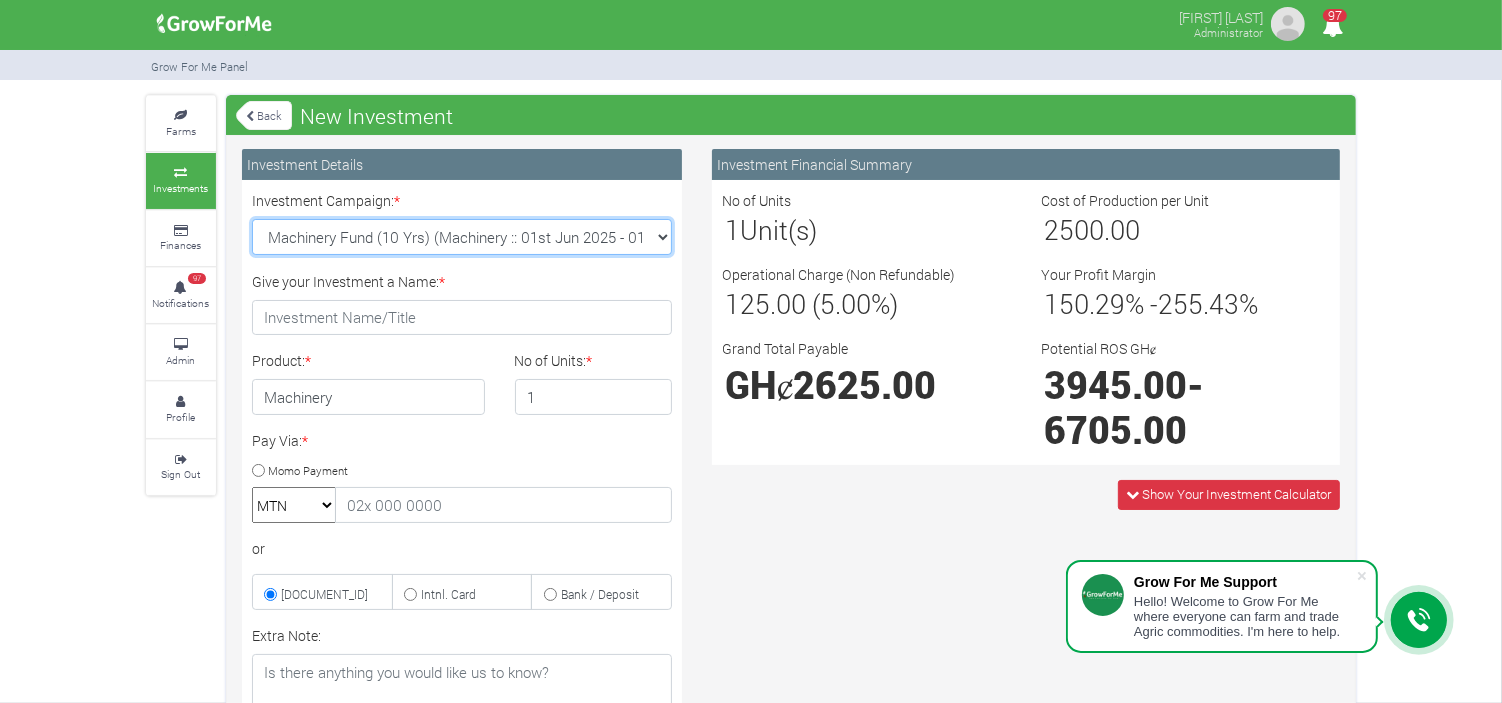 select on "47" 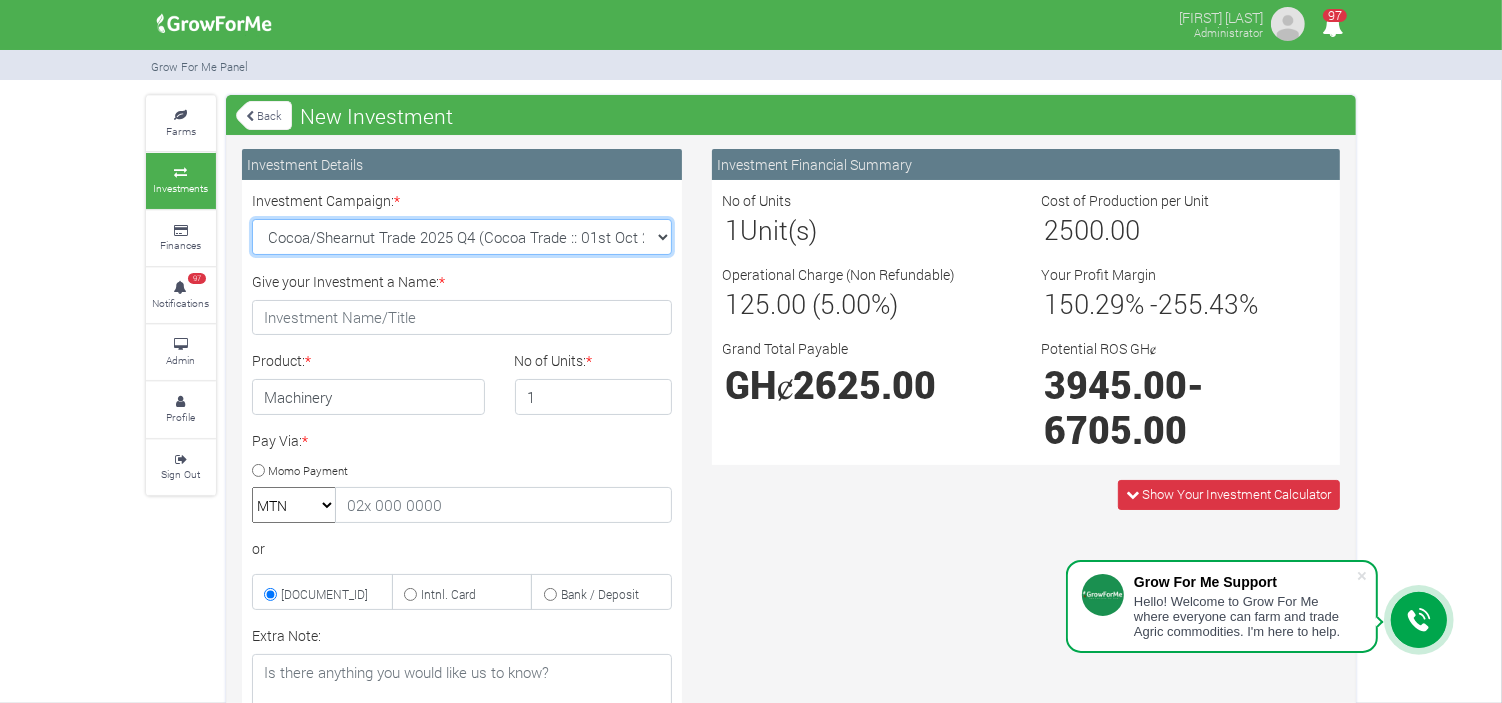 click on "Soybean Trade 2025 Q4 (Soybean Trade :: 01st Oct 2025 - 31st Mar 2026)
Maize Trade 2025 Q4 (Maize Trade :: 01st Oct 2025 - 31st Mar 2026)
Machinery Fund (10 Yrs) (Machinery :: 01st Jun 2025 - 01st Jun 2035)
Cashew Trade 2025 Q4 (Cashew Trade :: 01st Oct 2025 - 31st Mar 2026)" at bounding box center [462, 237] 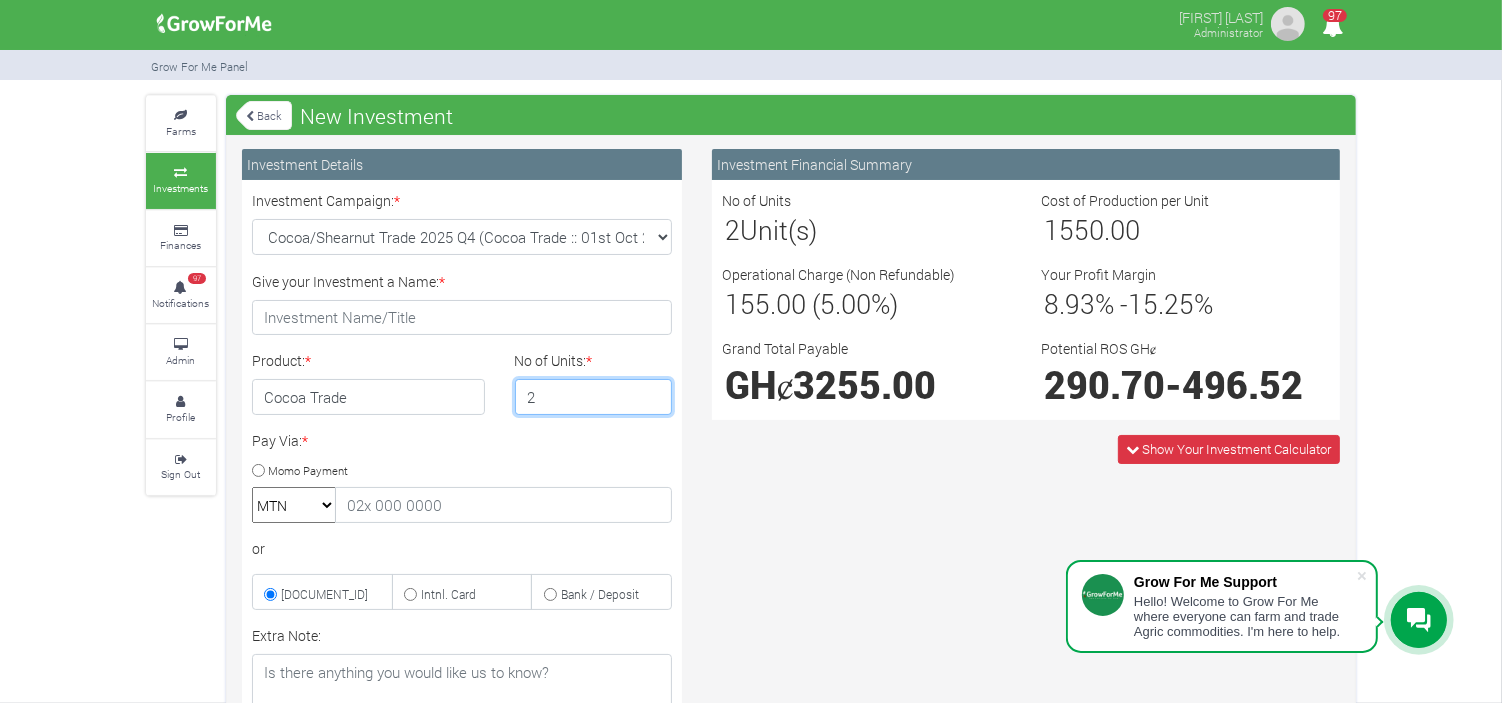 type on "2" 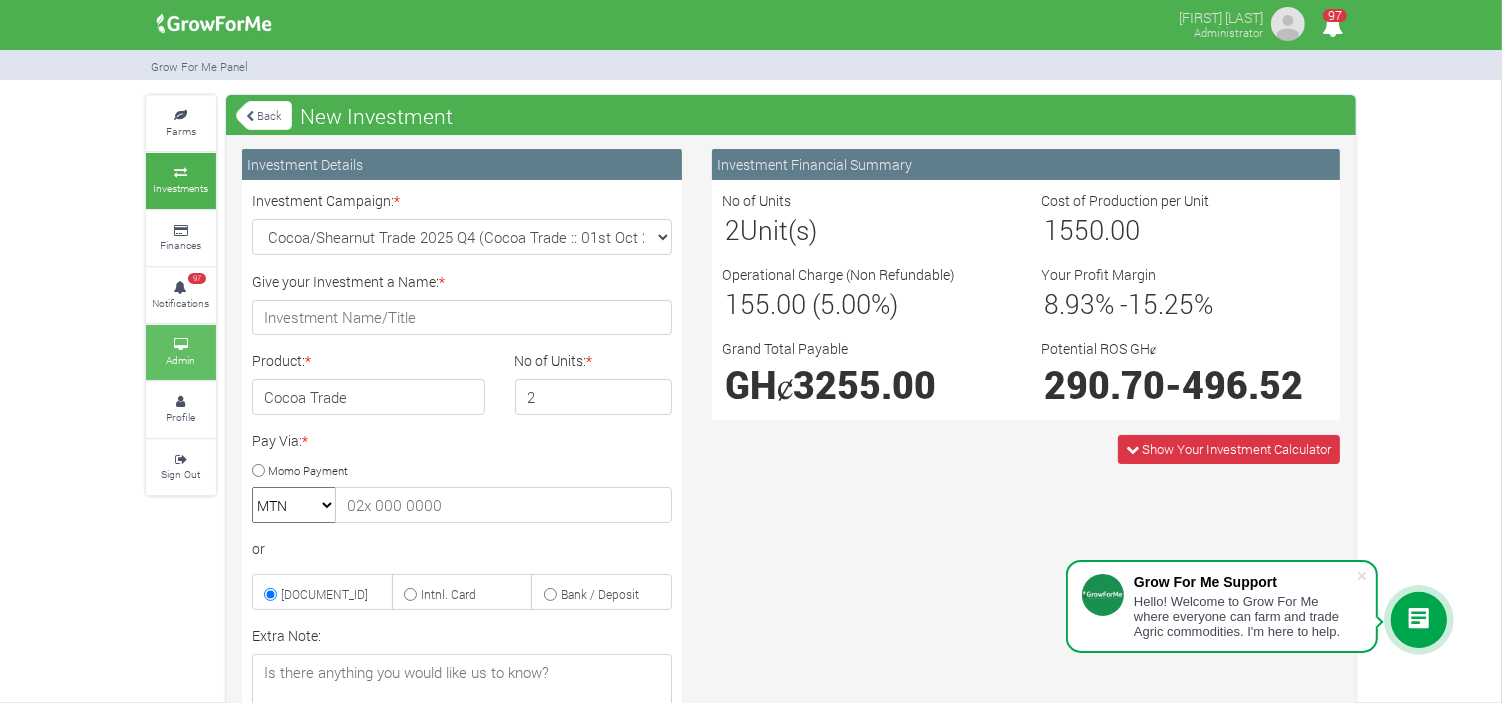 click on "Admin" at bounding box center (181, 360) 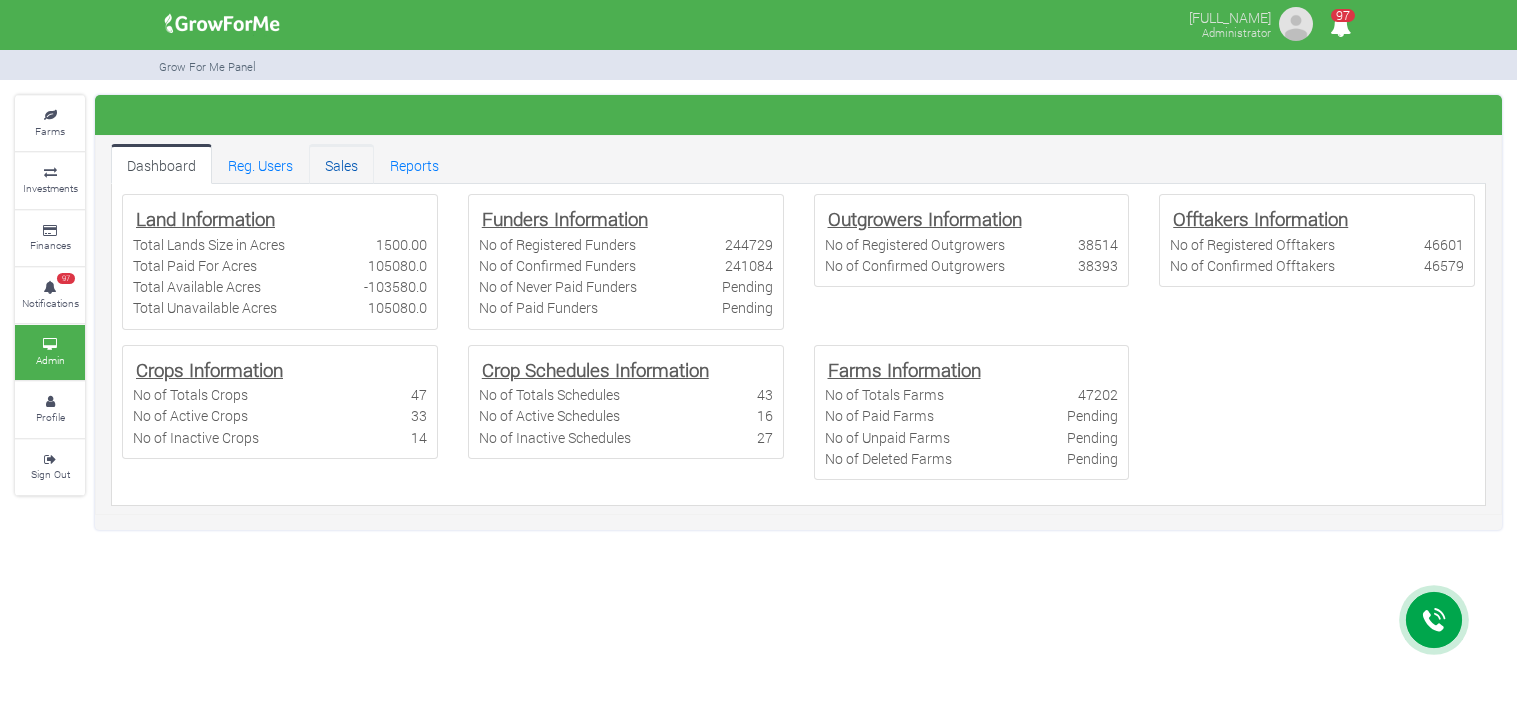scroll, scrollTop: 0, scrollLeft: 0, axis: both 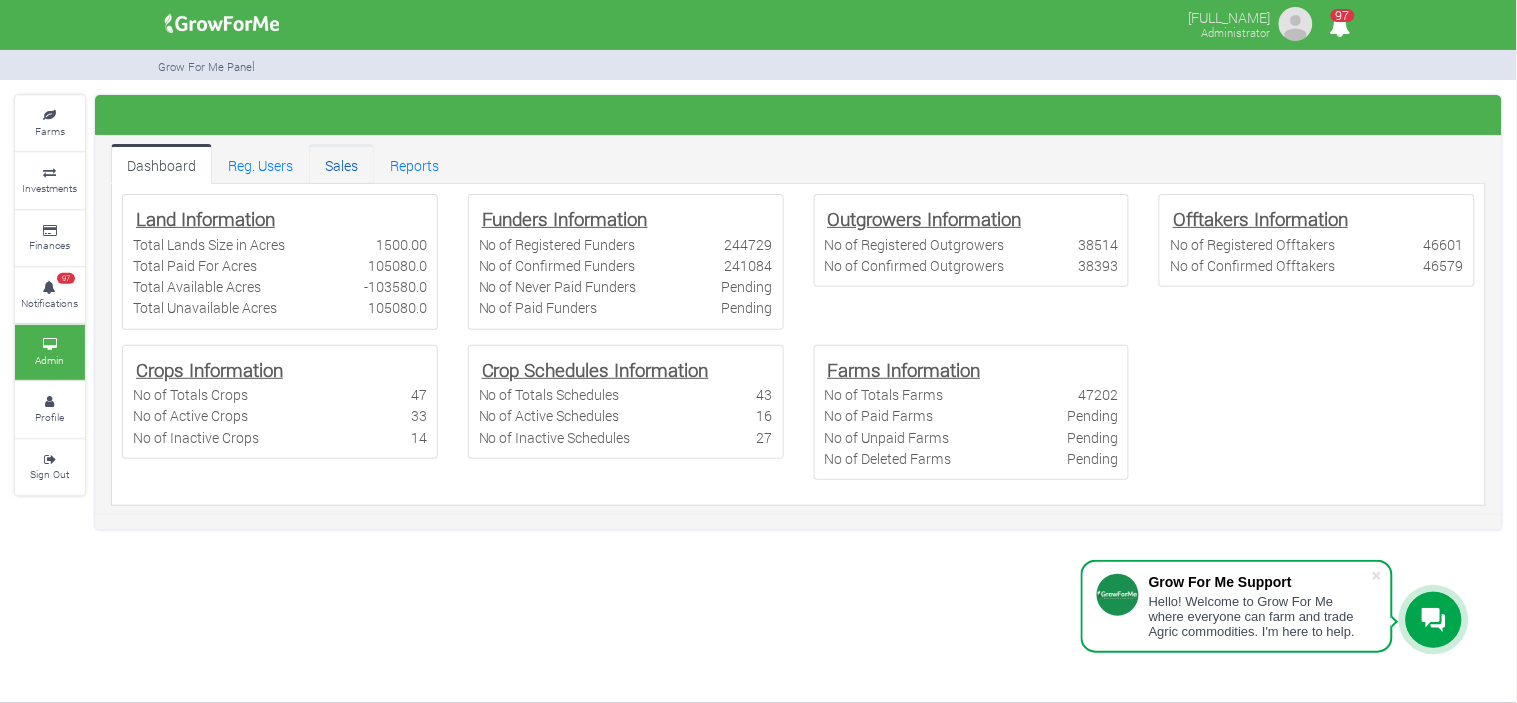 click on "Sales" at bounding box center [341, 164] 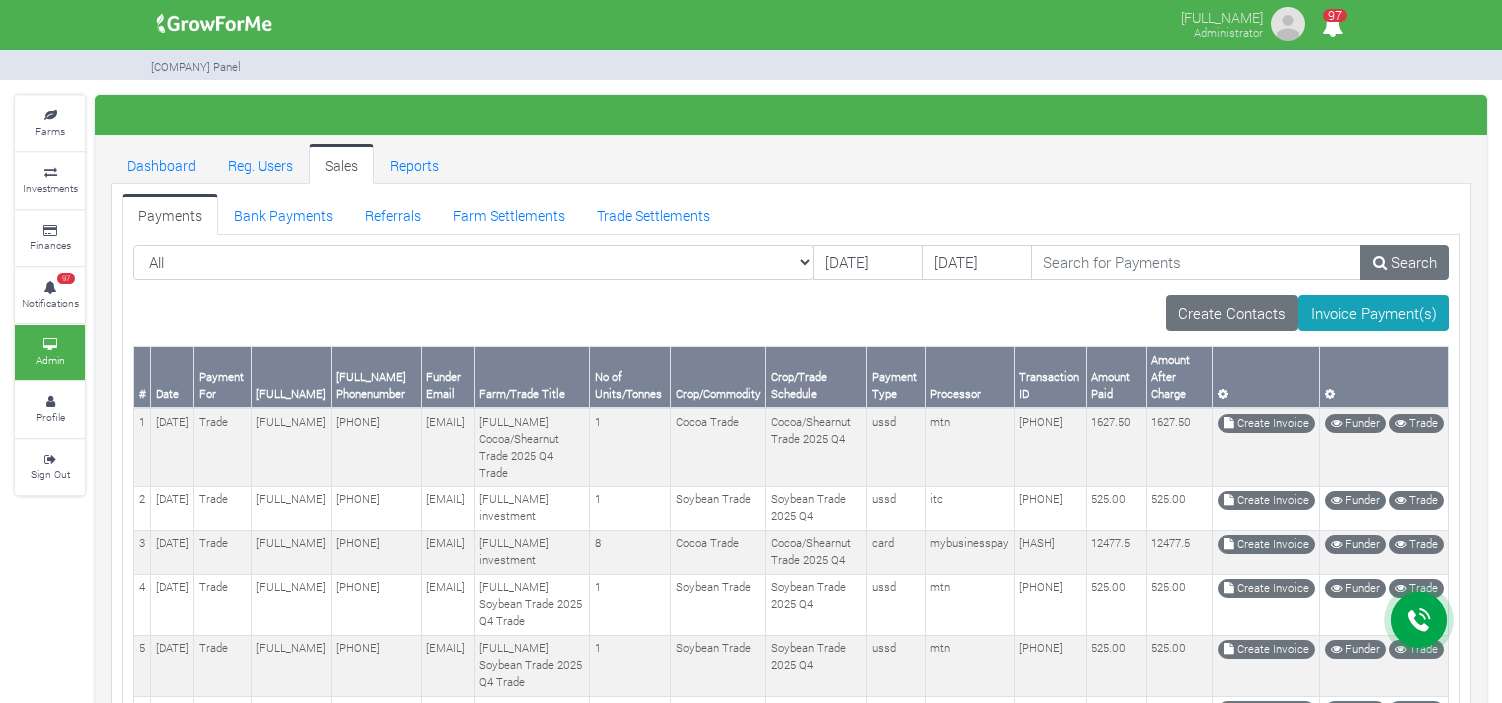 scroll, scrollTop: 0, scrollLeft: 0, axis: both 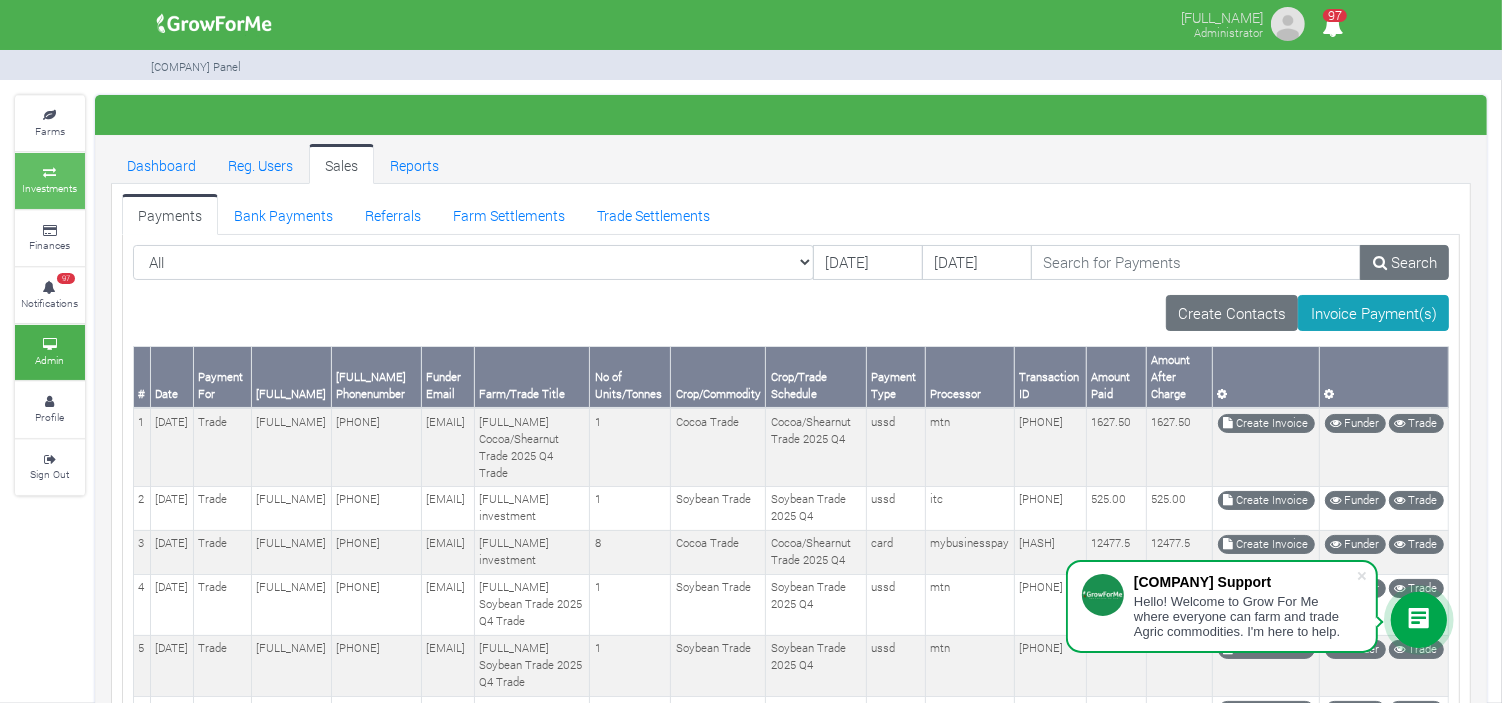 click at bounding box center (50, 173) 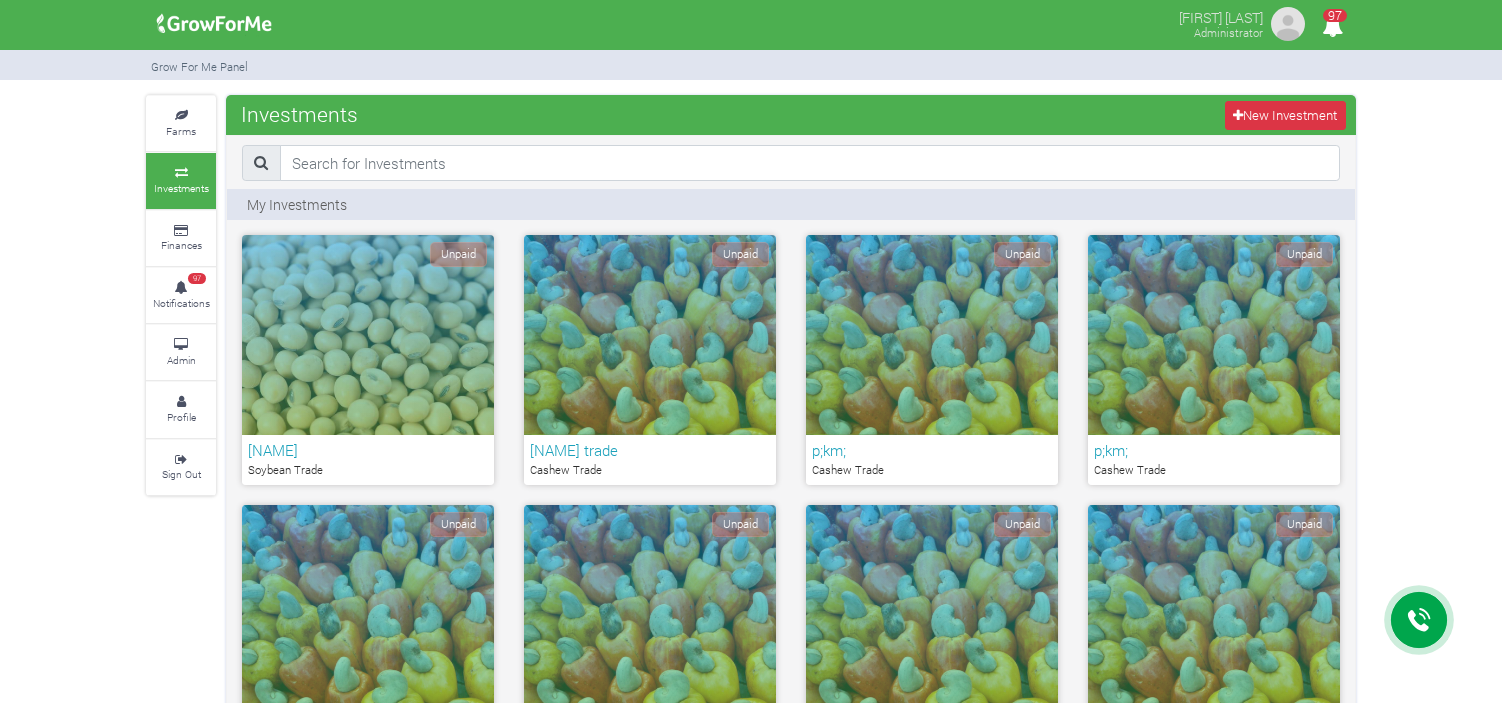 scroll, scrollTop: 0, scrollLeft: 0, axis: both 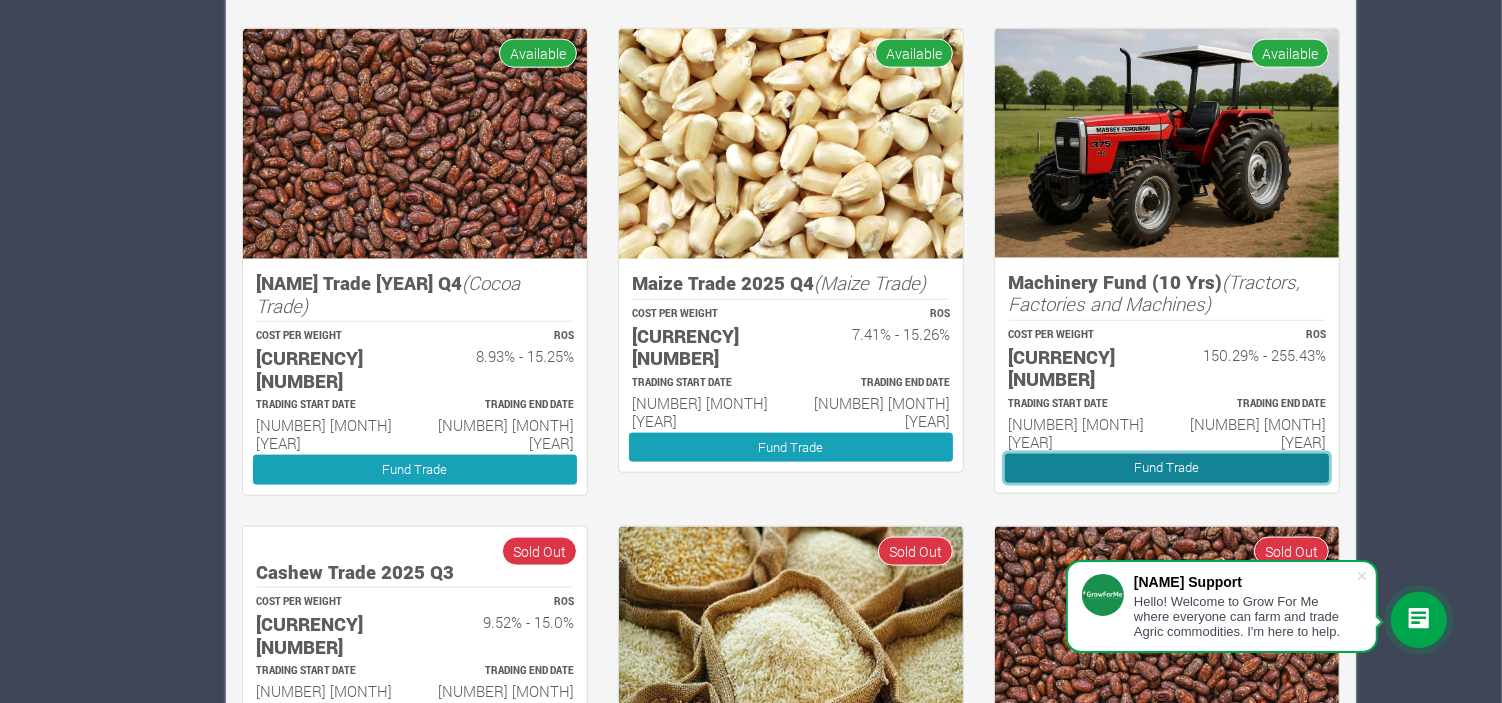 click on "Fund Trade" at bounding box center (1167, 468) 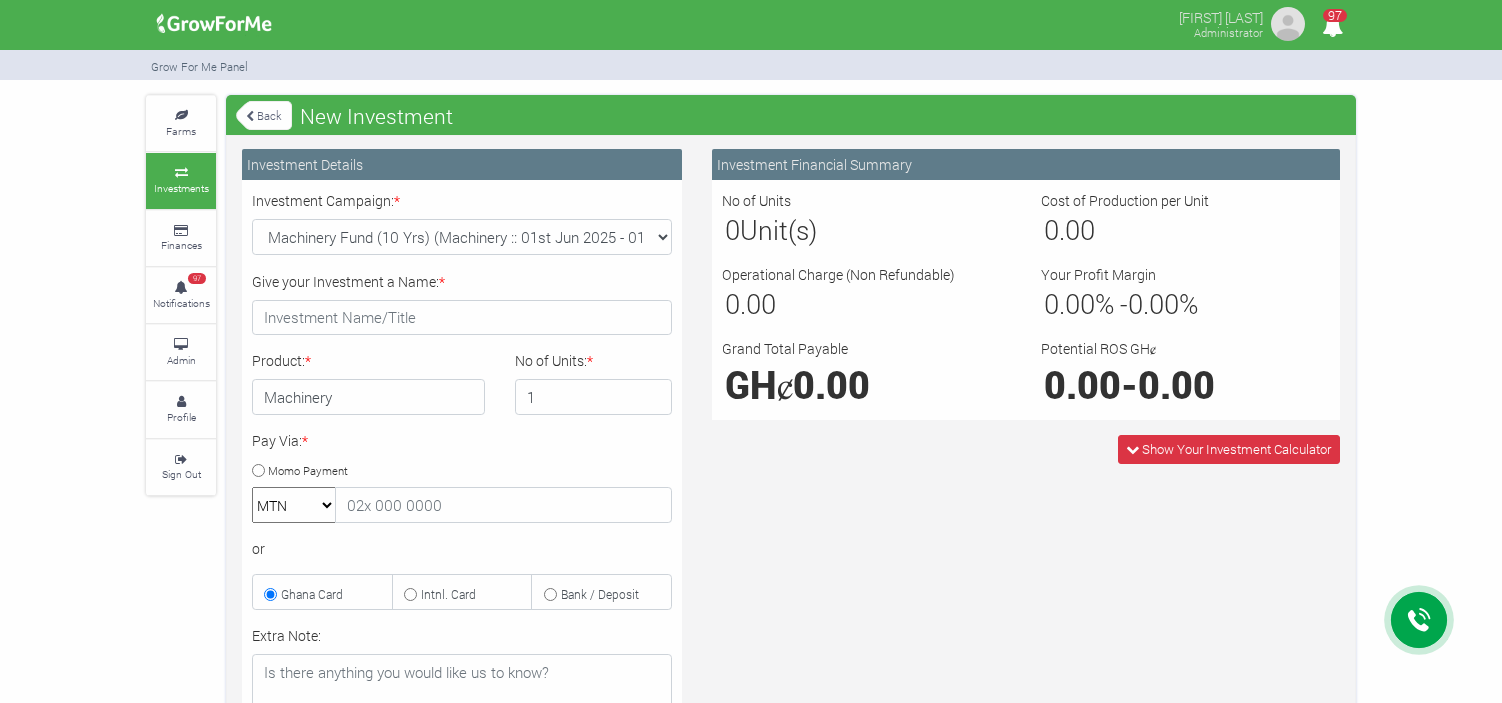 scroll, scrollTop: 0, scrollLeft: 0, axis: both 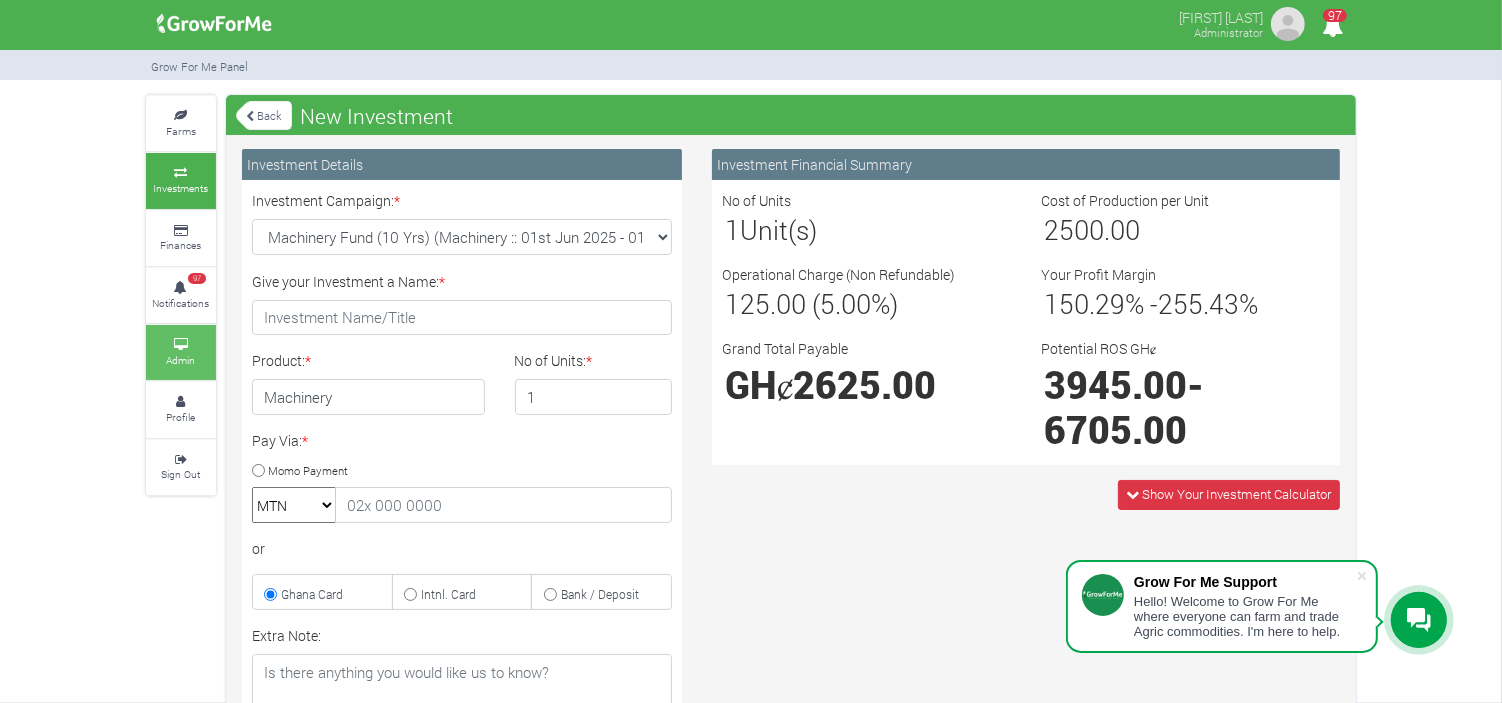 click at bounding box center [181, 345] 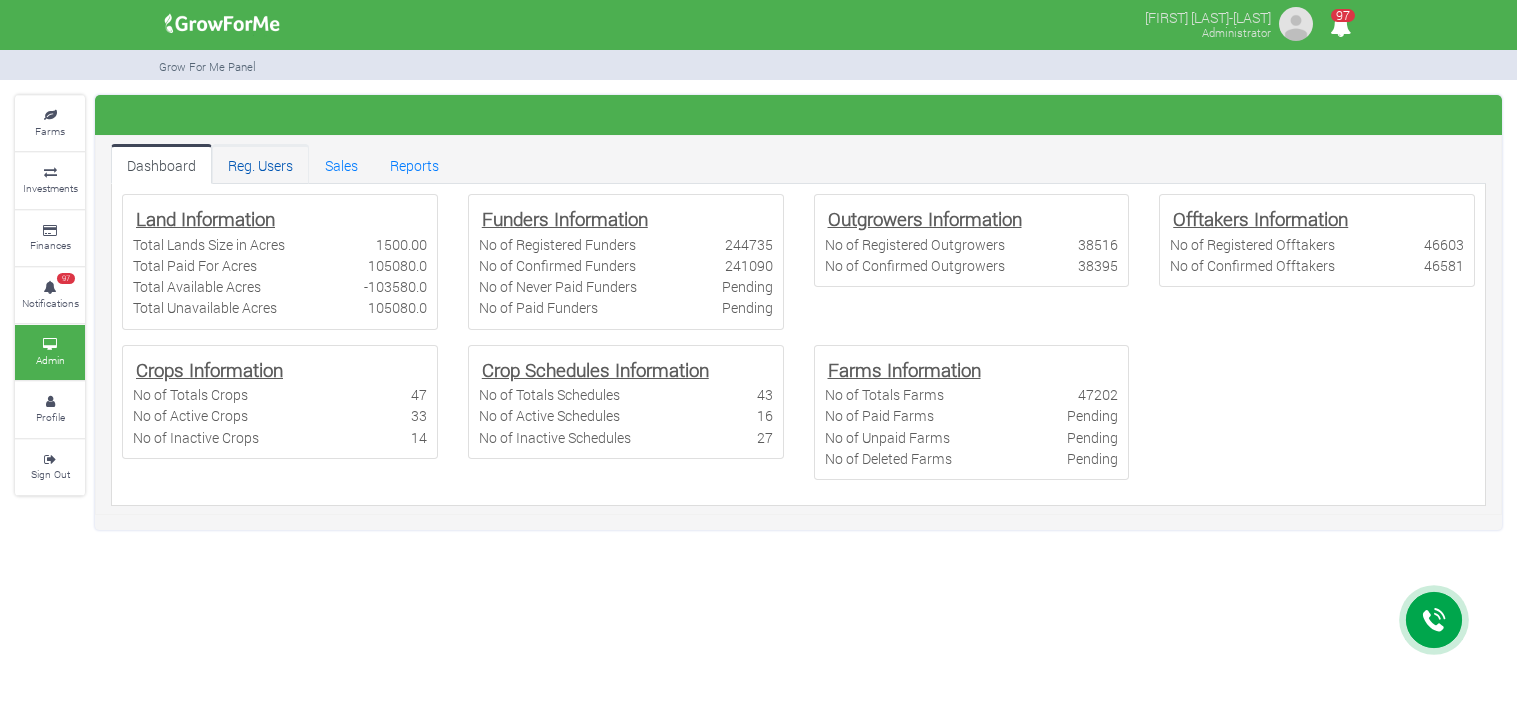 scroll, scrollTop: 0, scrollLeft: 0, axis: both 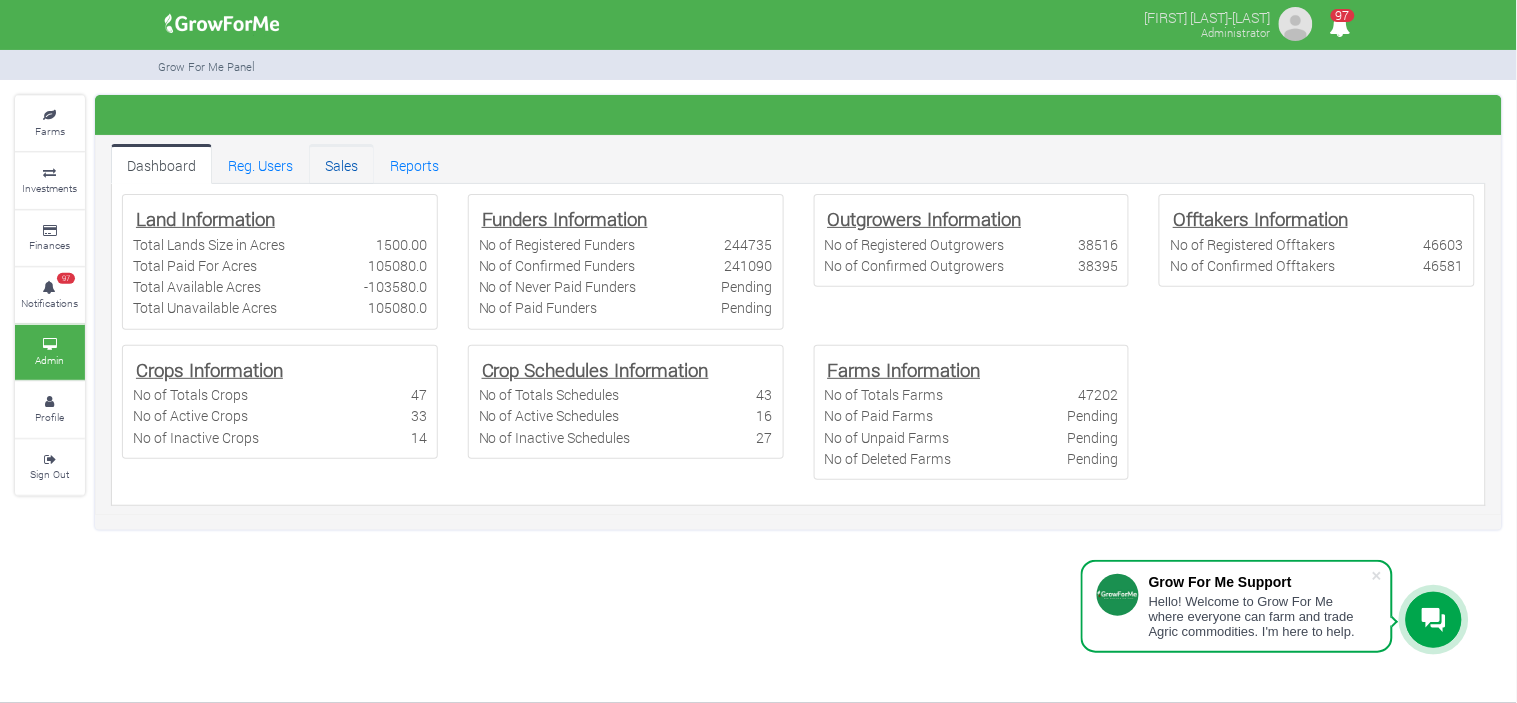 click on "Sales" at bounding box center [341, 164] 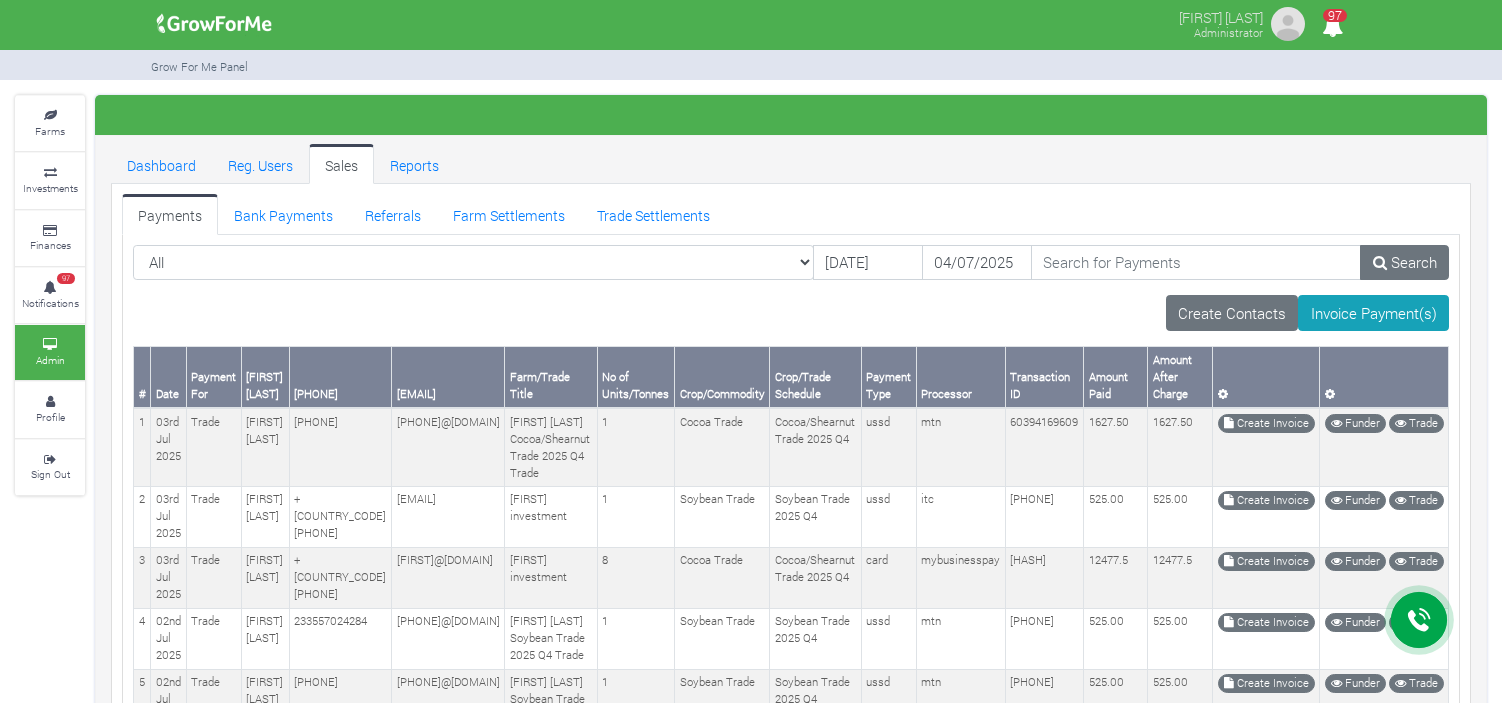 scroll, scrollTop: 0, scrollLeft: 0, axis: both 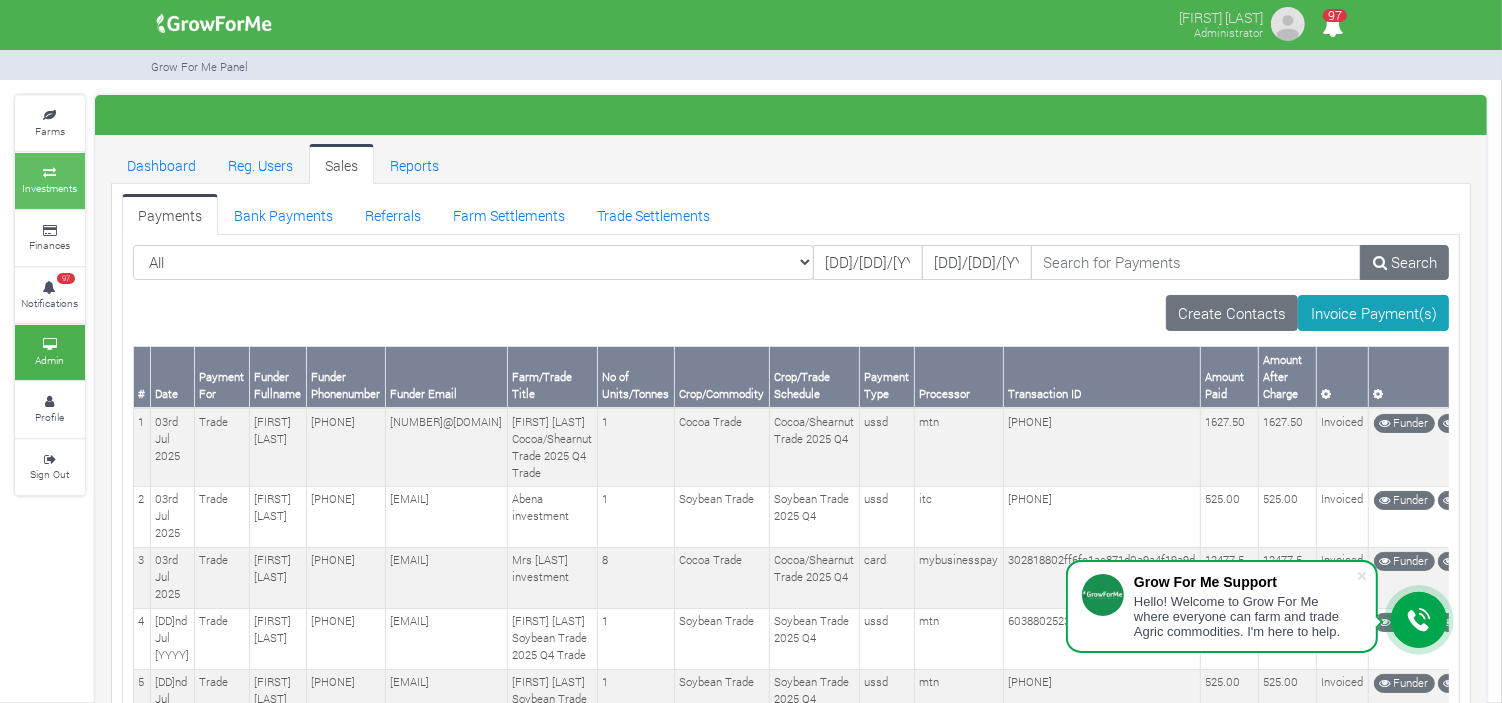 click on "Investments" at bounding box center [50, 188] 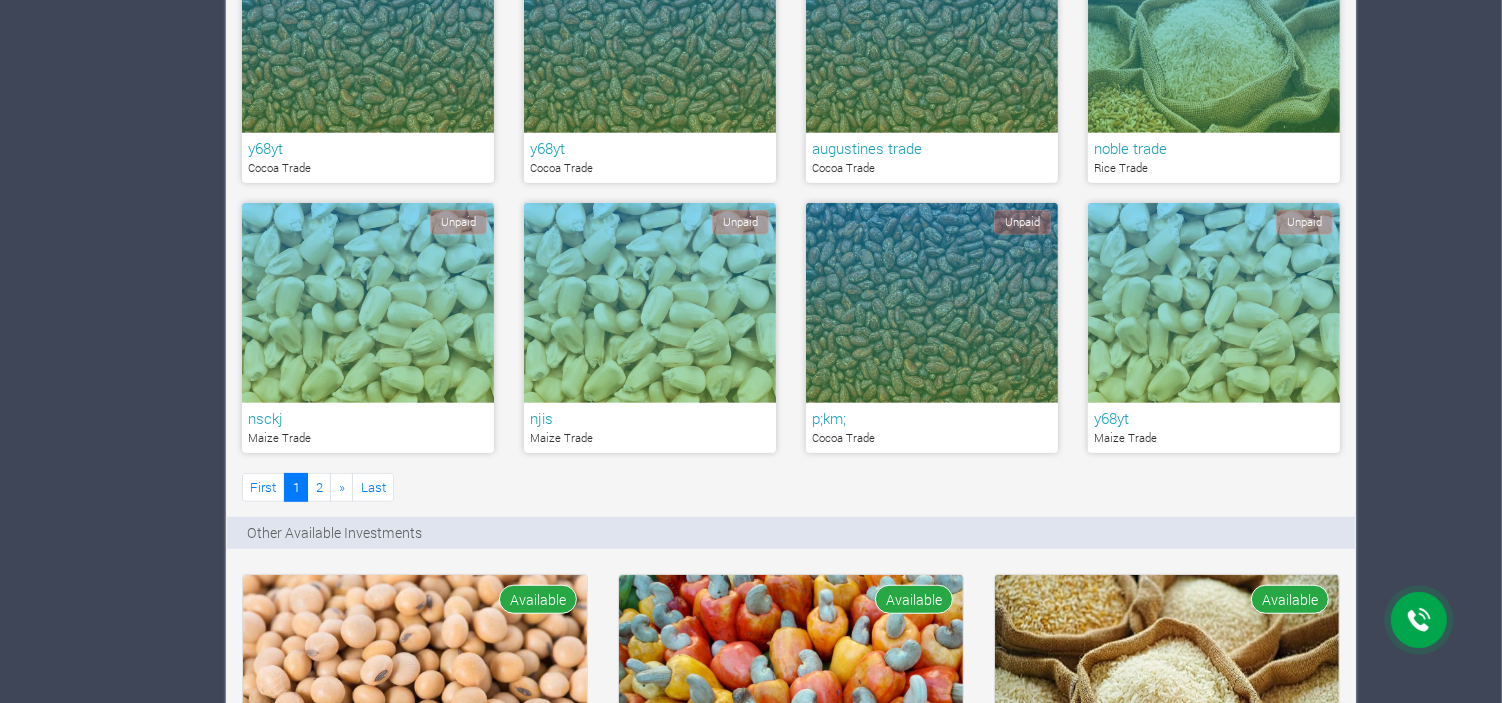 scroll, scrollTop: 1518, scrollLeft: 0, axis: vertical 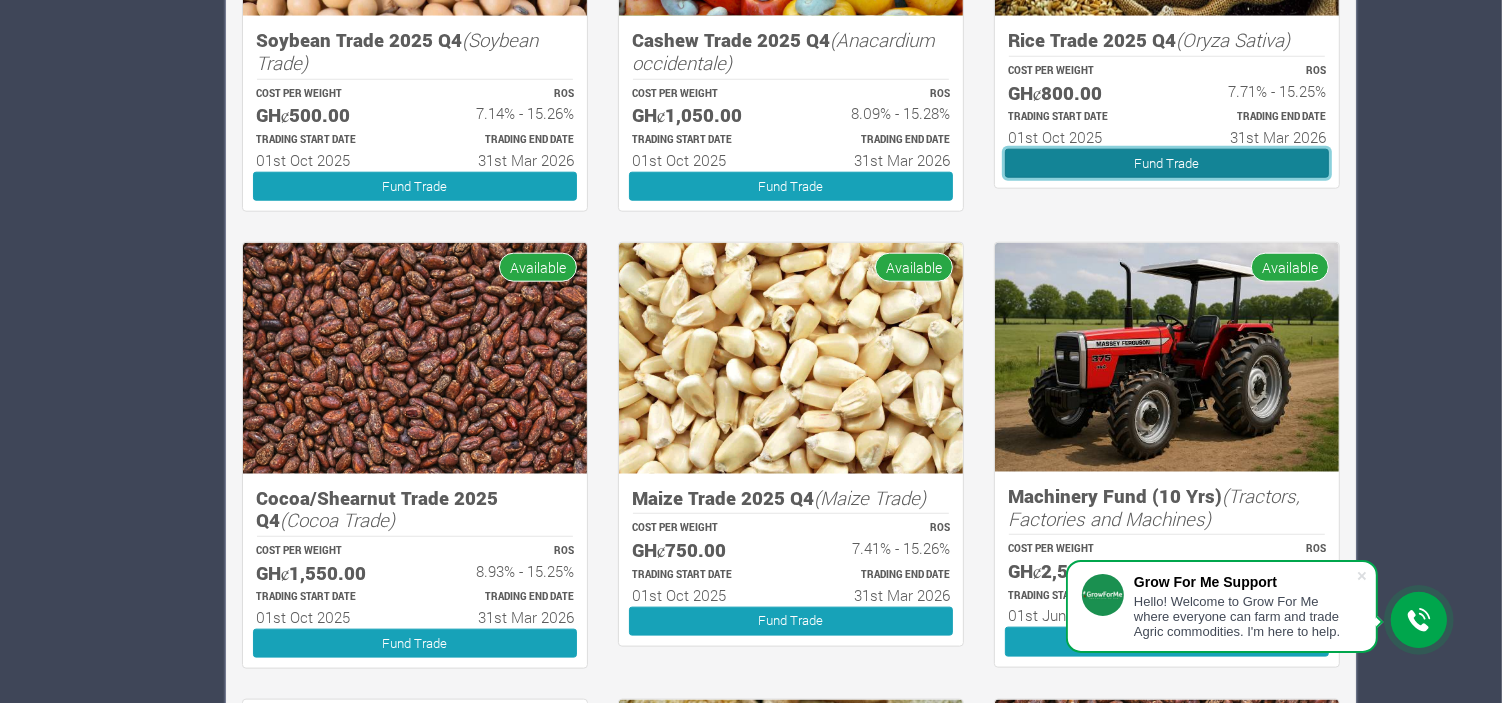 click on "Fund Trade" at bounding box center [1167, 163] 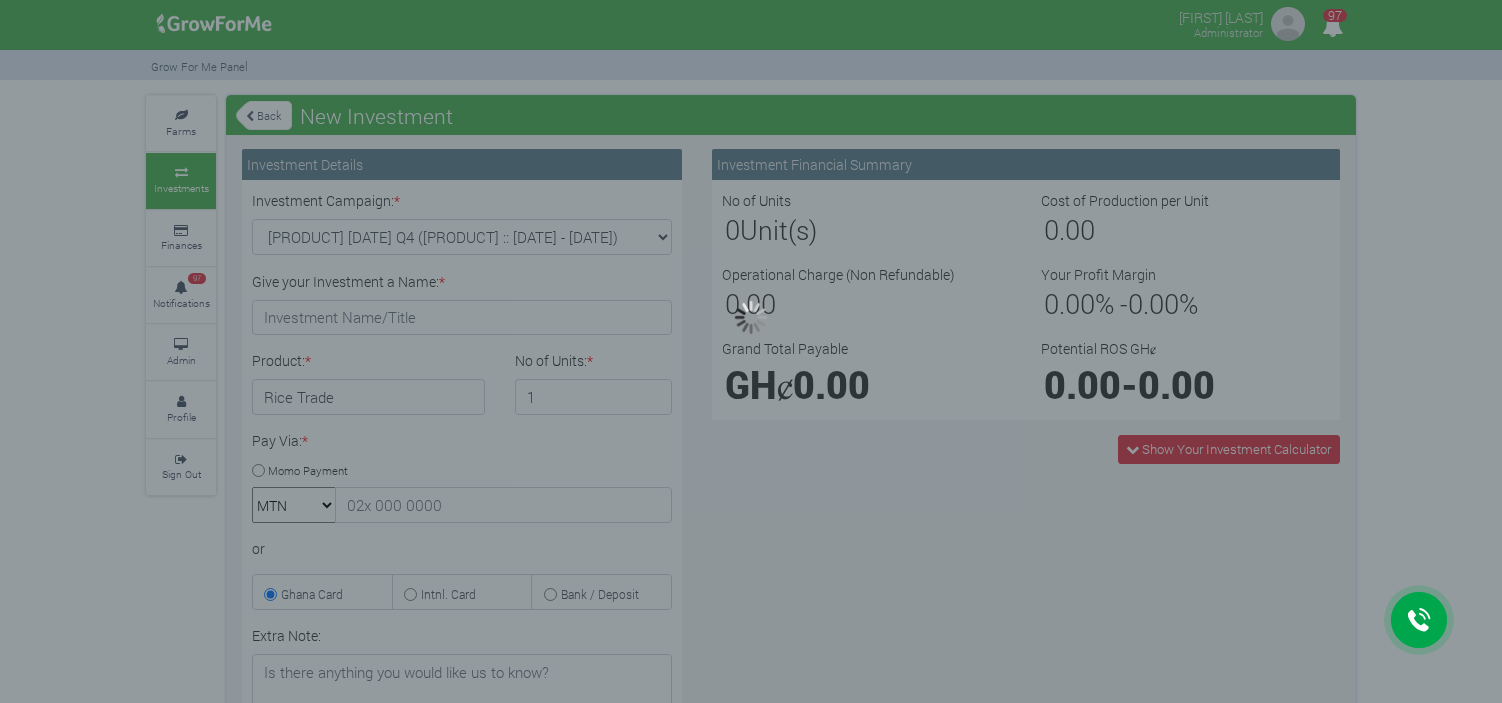 scroll, scrollTop: 0, scrollLeft: 0, axis: both 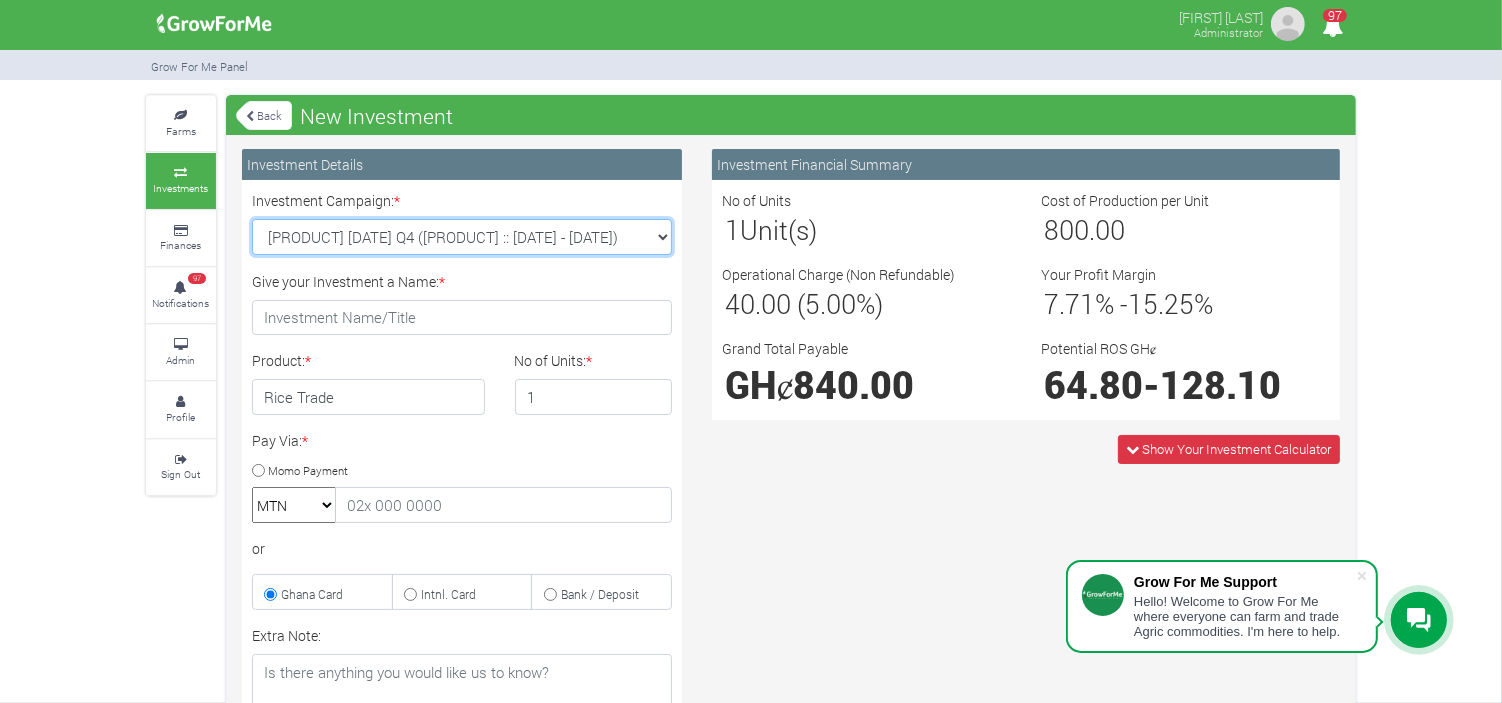 click on "[PRODUCT] :: [DATE] - [DATE]
[PRODUCT] :: [DATE] - [DATE]
[PRODUCT] :: [DATE] - [DATE]
[PRODUCT] :: [DATE] - [DATE] [PRODUCT] :: [DATE] - [DATE]" at bounding box center (462, 237) 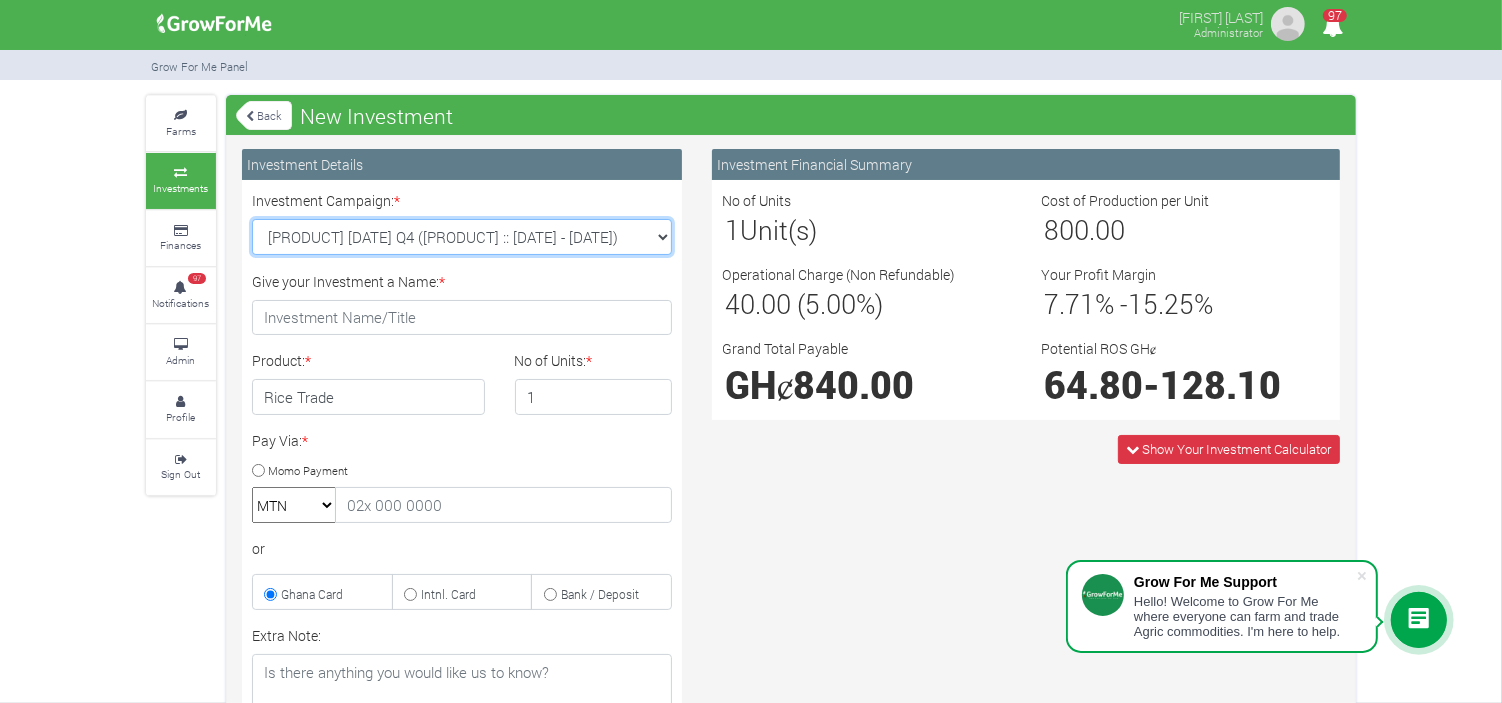 click on "[PRODUCT] :: [DATE] - [DATE]
[PRODUCT] :: [DATE] - [DATE]
[PRODUCT] :: [DATE] - [DATE]
[PRODUCT] :: [DATE] - [DATE] [PRODUCT] :: [DATE] - [DATE]" at bounding box center [462, 237] 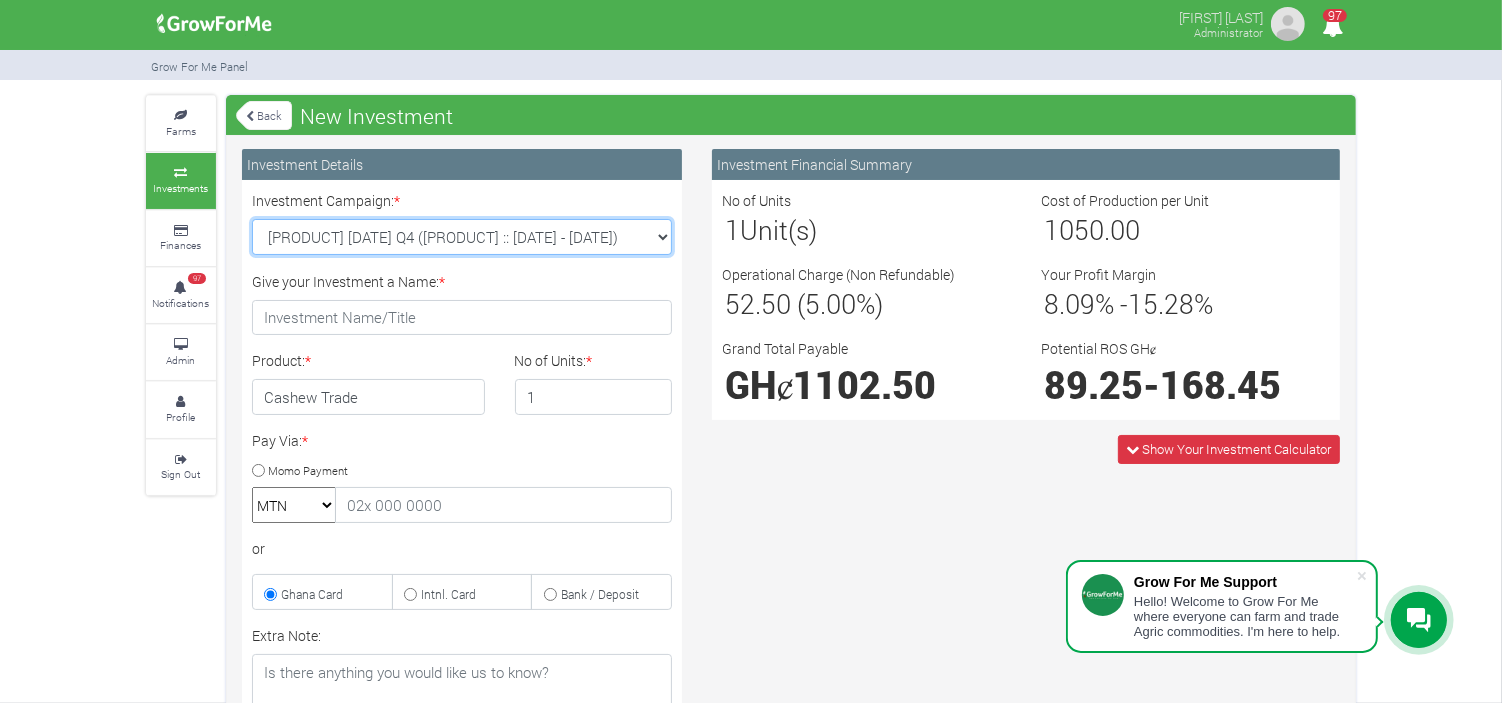 click on "[PRODUCT] :: [DATE] - [DATE]
[PRODUCT] :: [DATE] - [DATE]
[PRODUCT] :: [DATE] - [DATE]
[PRODUCT] :: [DATE] - [DATE] [PRODUCT] :: [DATE] - [DATE]" at bounding box center (462, 237) 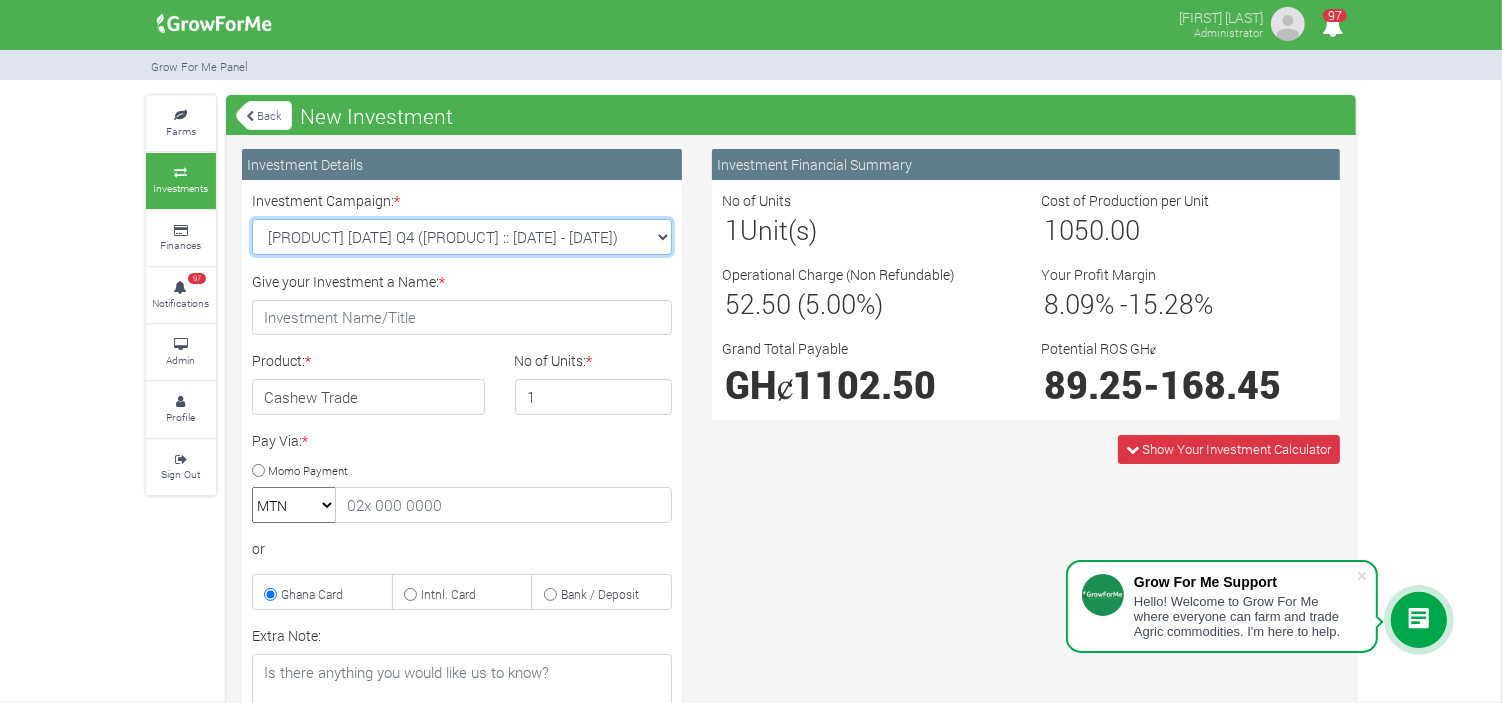 select on "47" 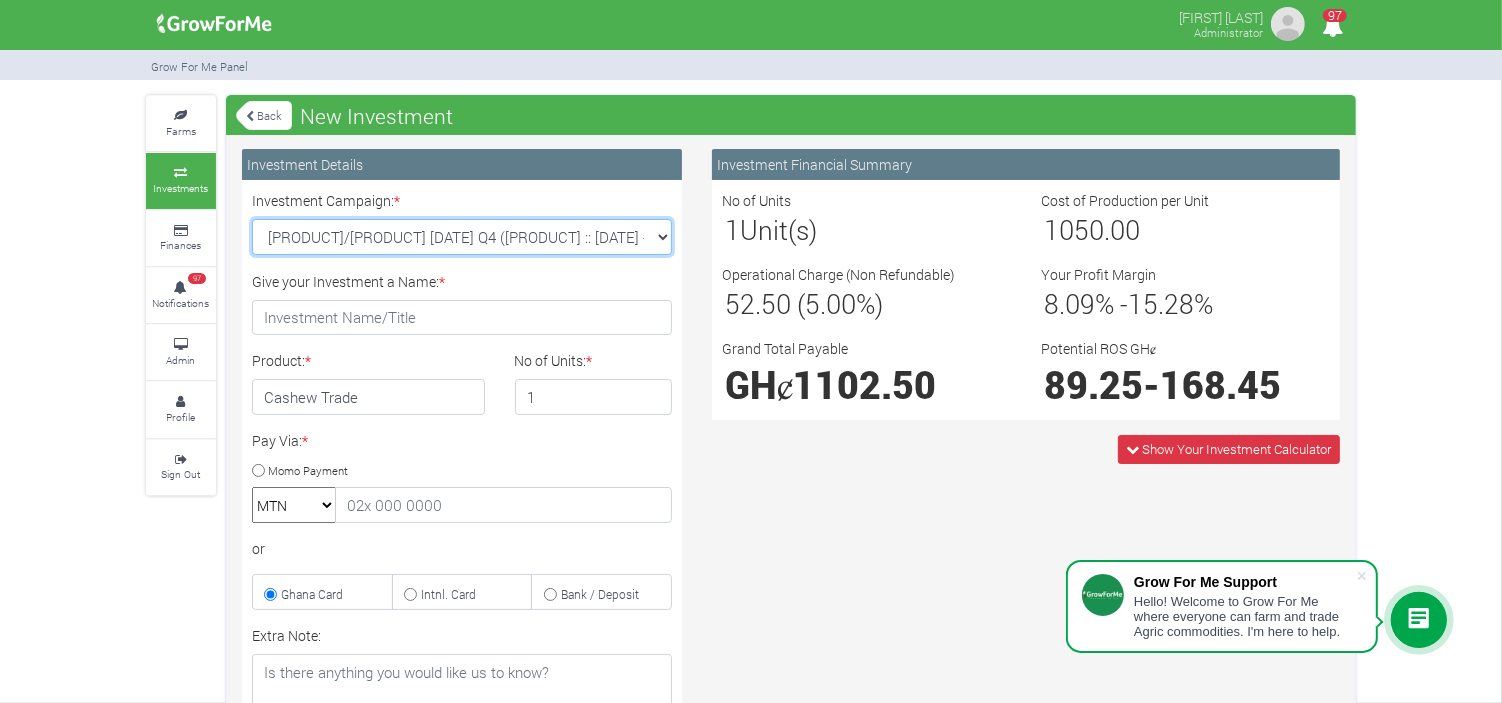 click on "[PRODUCT] :: [DATE] - [DATE]
[PRODUCT] :: [DATE] - [DATE]
[PRODUCT] :: [DATE] - [DATE]
[PRODUCT] :: [DATE] - [DATE] [PRODUCT] :: [DATE] - [DATE]" at bounding box center [462, 237] 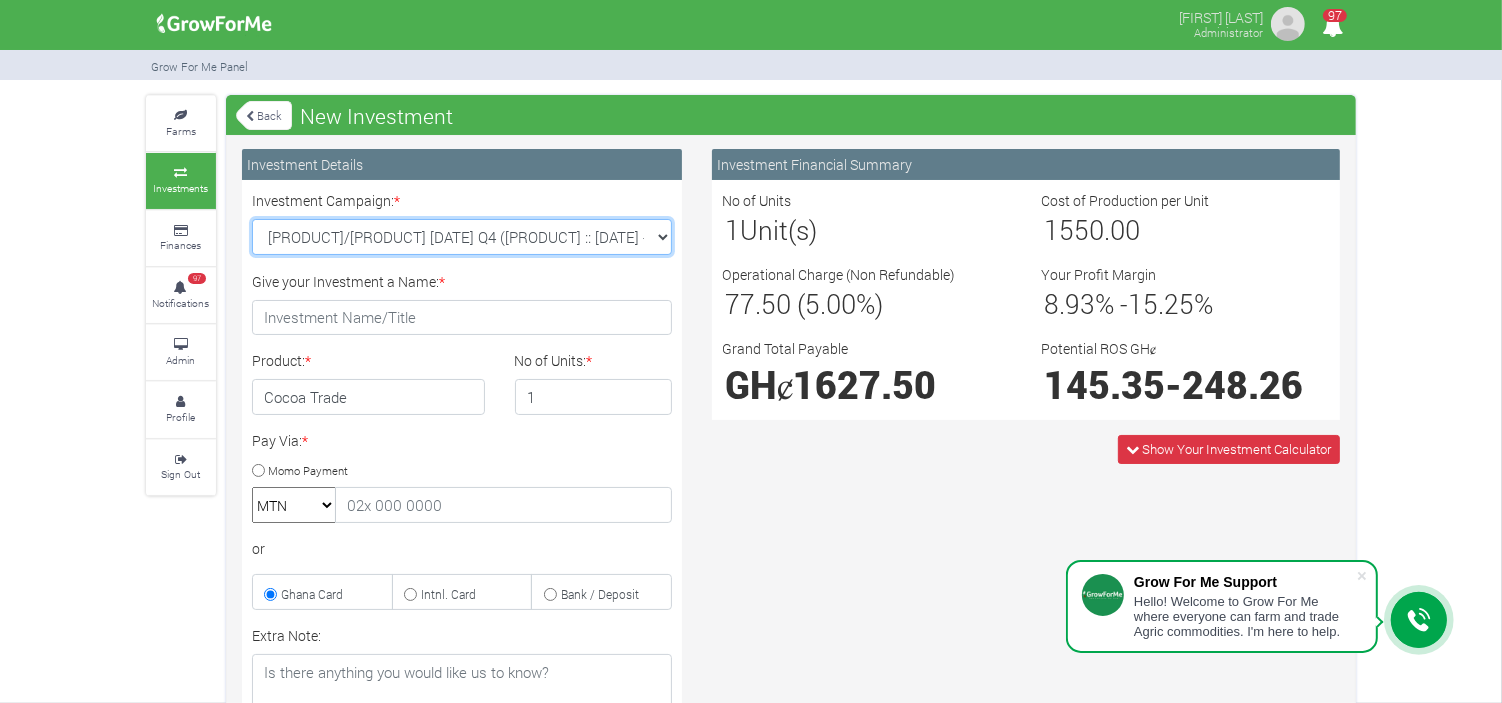 click on "[PRODUCT] :: [DATE] - [DATE]
[PRODUCT] :: [DATE] - [DATE]
[PRODUCT] :: [DATE] - [DATE]
[PRODUCT] :: [DATE] - [DATE] [PRODUCT] :: [DATE] - [DATE]" at bounding box center (462, 237) 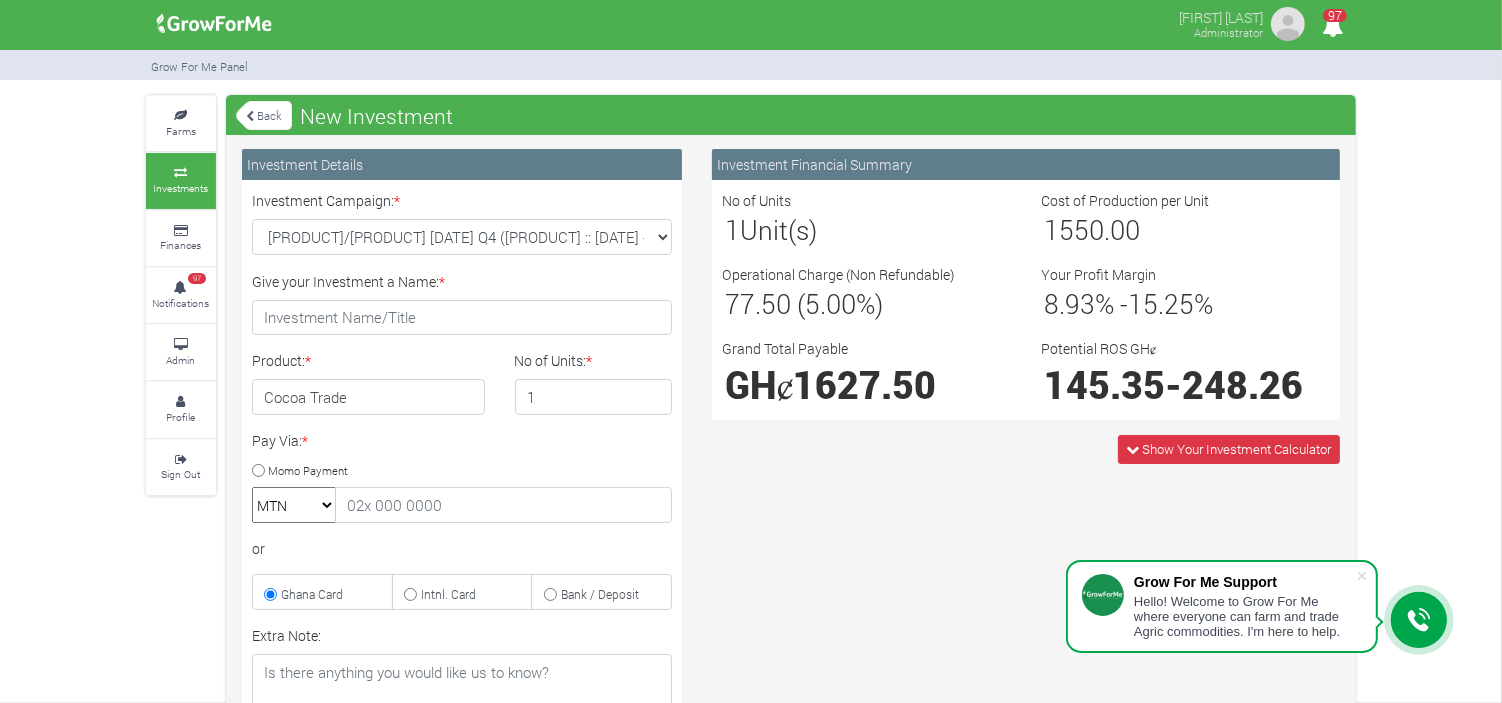 click on "No of Units
1  Unit(s)
Cost of Production per Unit
1550.00
Operational Charge (Non Refundable)
77.50 (5.00%)
Your Profit Margin
8.93 % -  15.25 %
Grand Total Payable GHȼ  1627.50 145.35" at bounding box center [1026, 314] 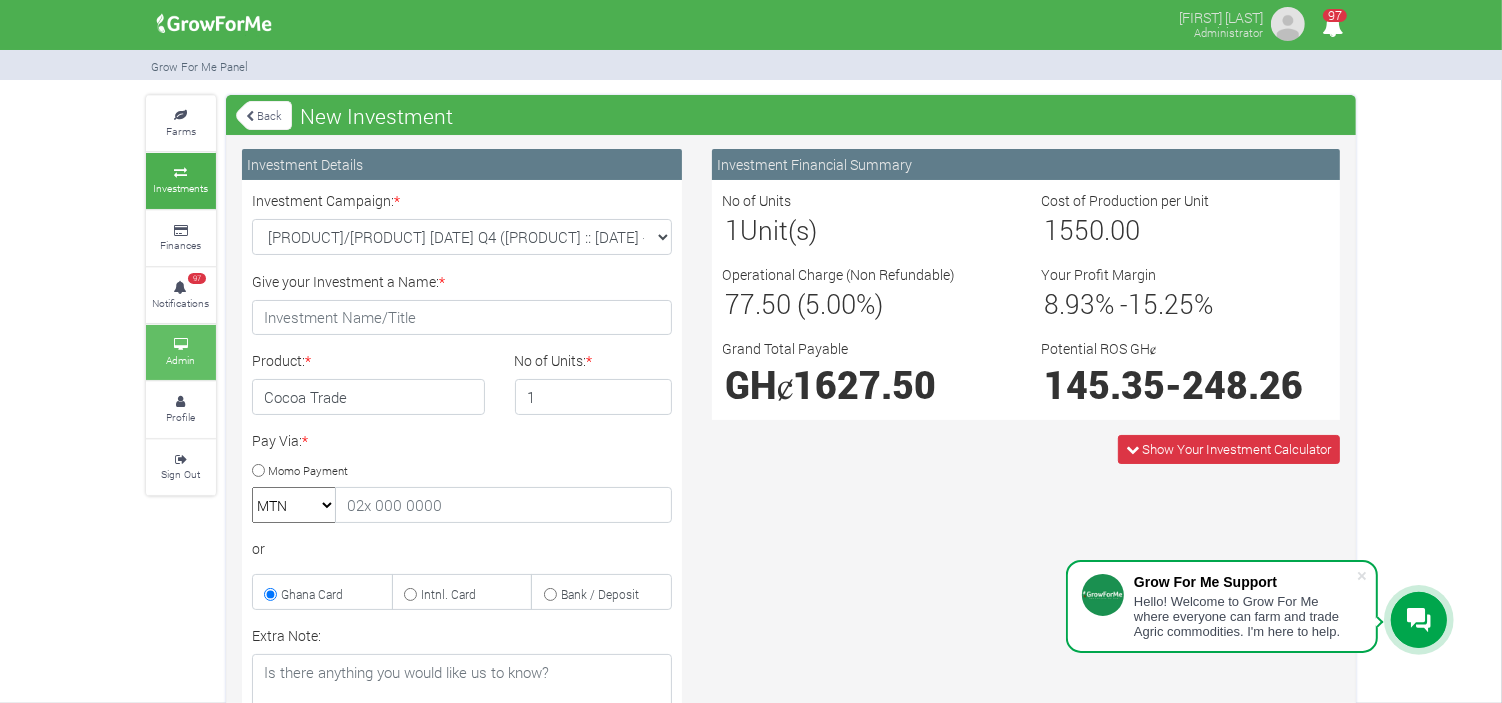 click at bounding box center [181, 345] 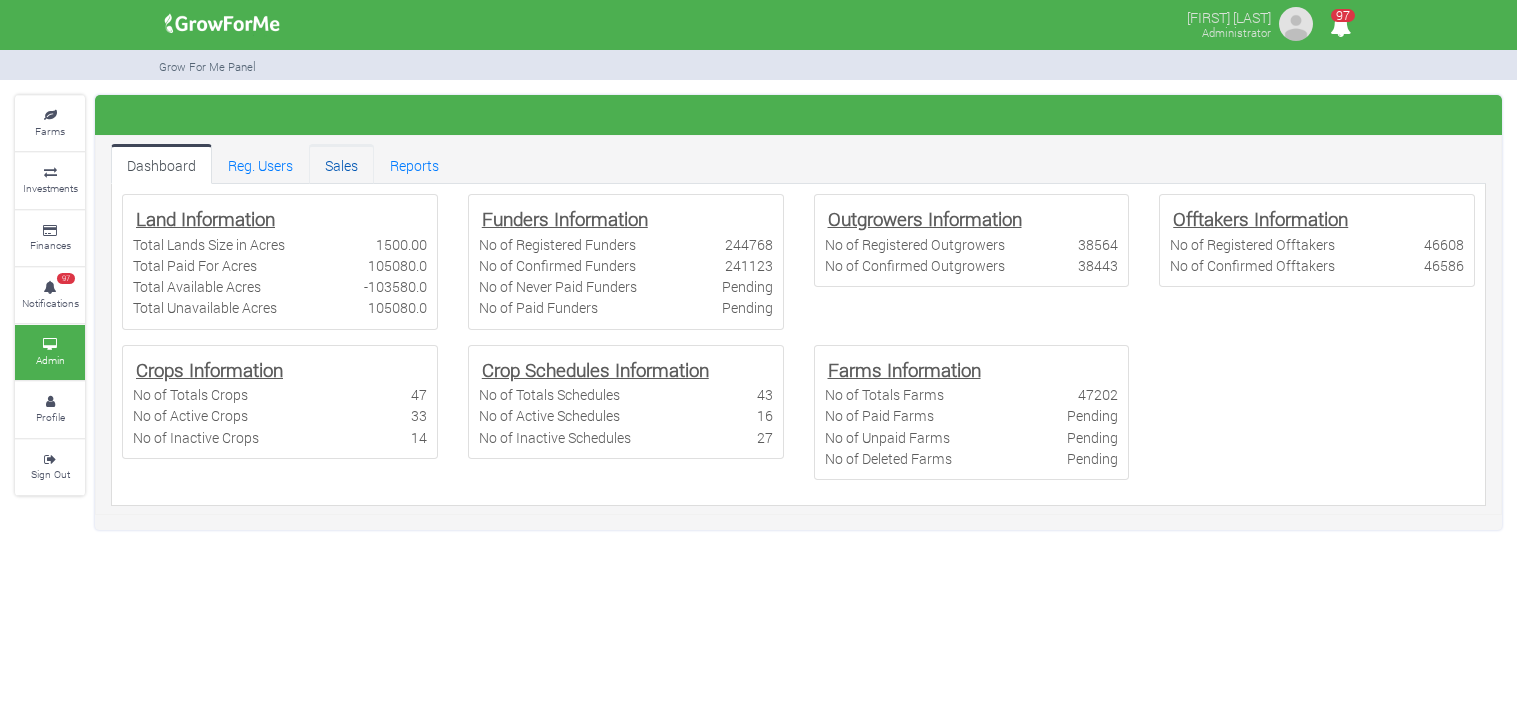 scroll, scrollTop: 0, scrollLeft: 0, axis: both 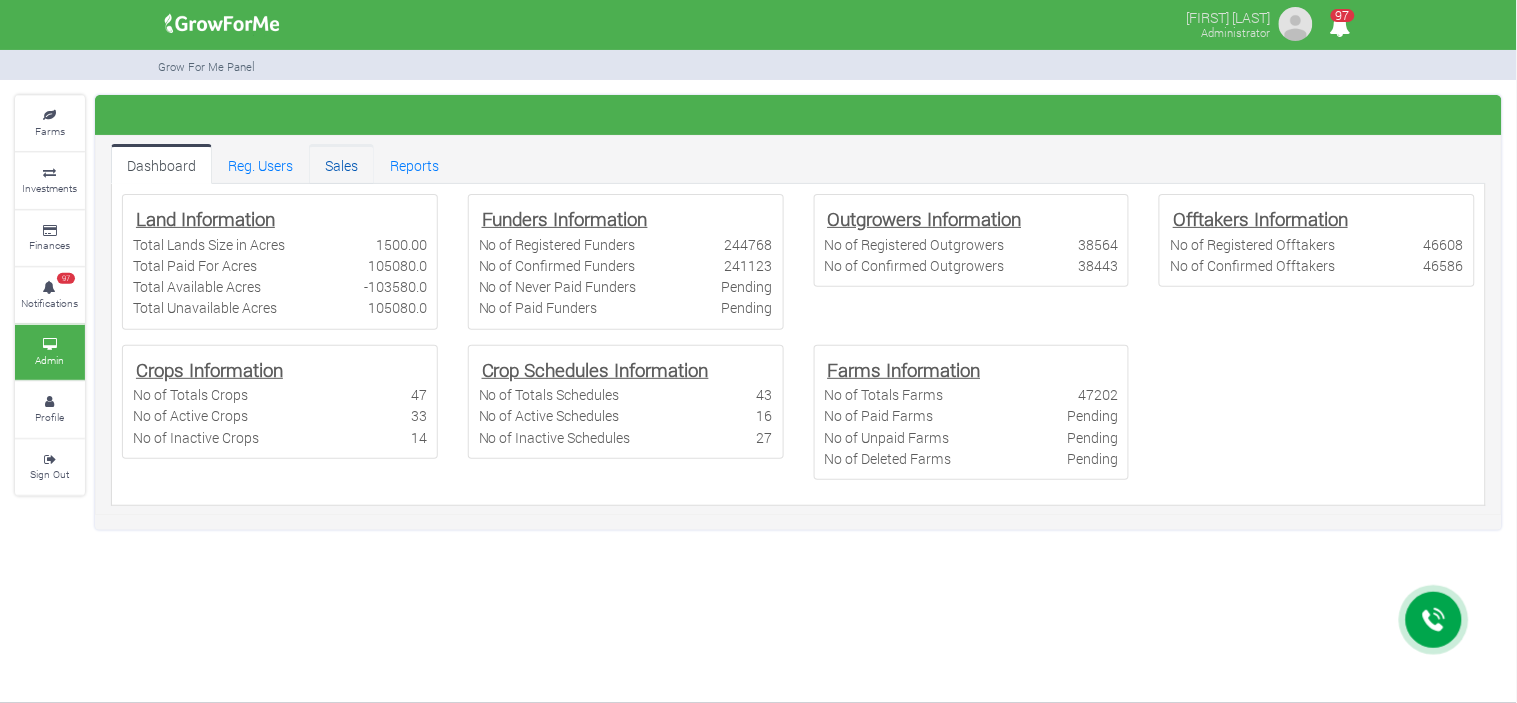 click on "Sales" at bounding box center (341, 164) 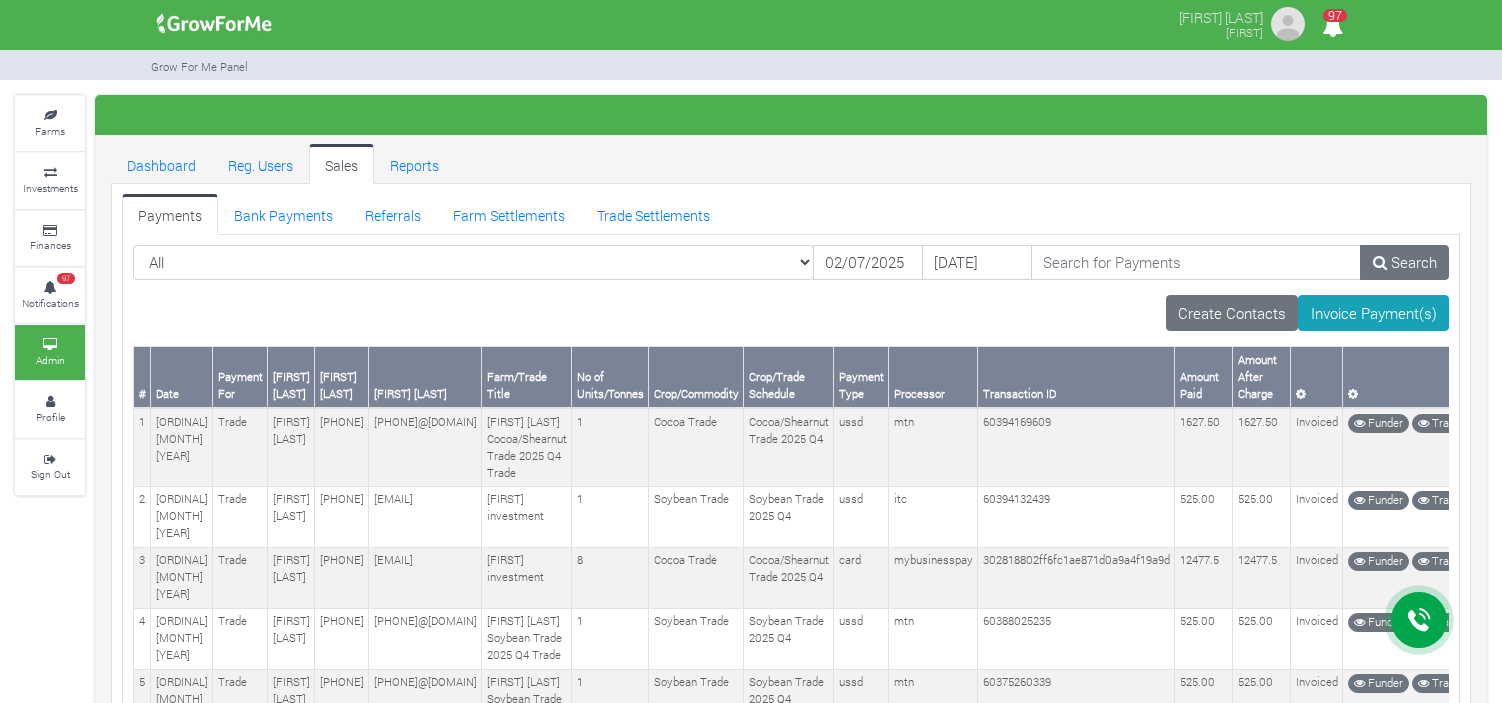 scroll, scrollTop: 0, scrollLeft: 0, axis: both 